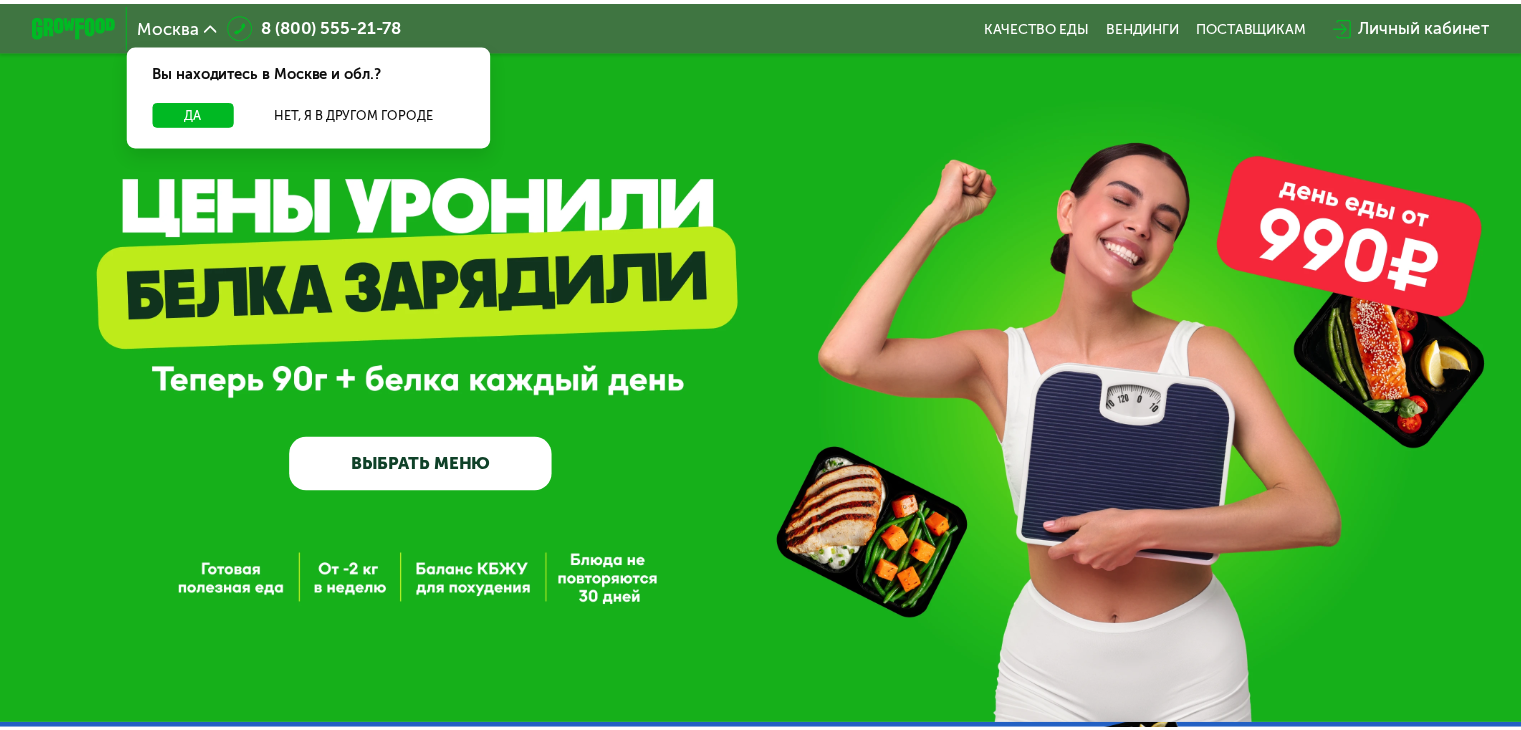 scroll, scrollTop: 0, scrollLeft: 0, axis: both 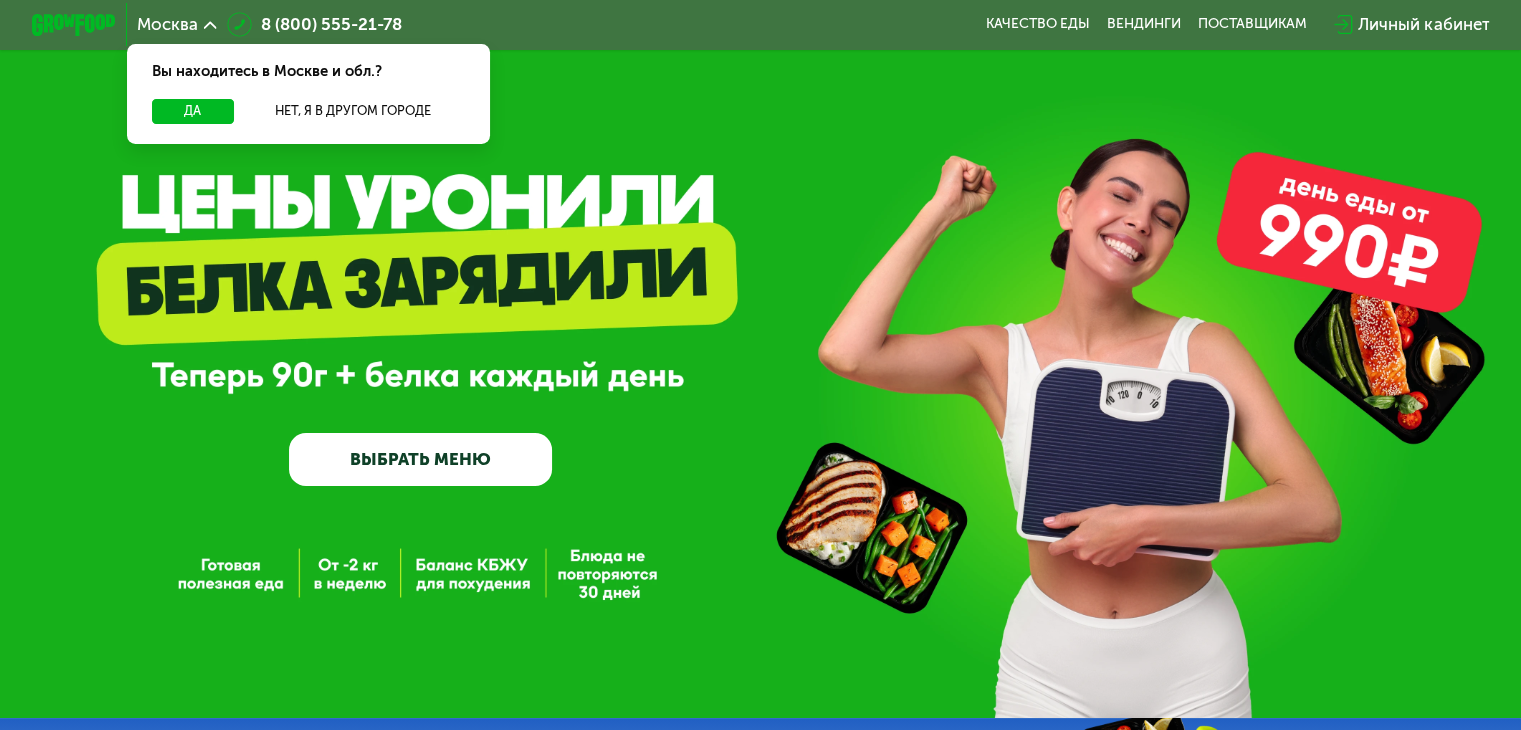 drag, startPoint x: 141, startPoint y: 369, endPoint x: 0, endPoint y: 438, distance: 156.9777 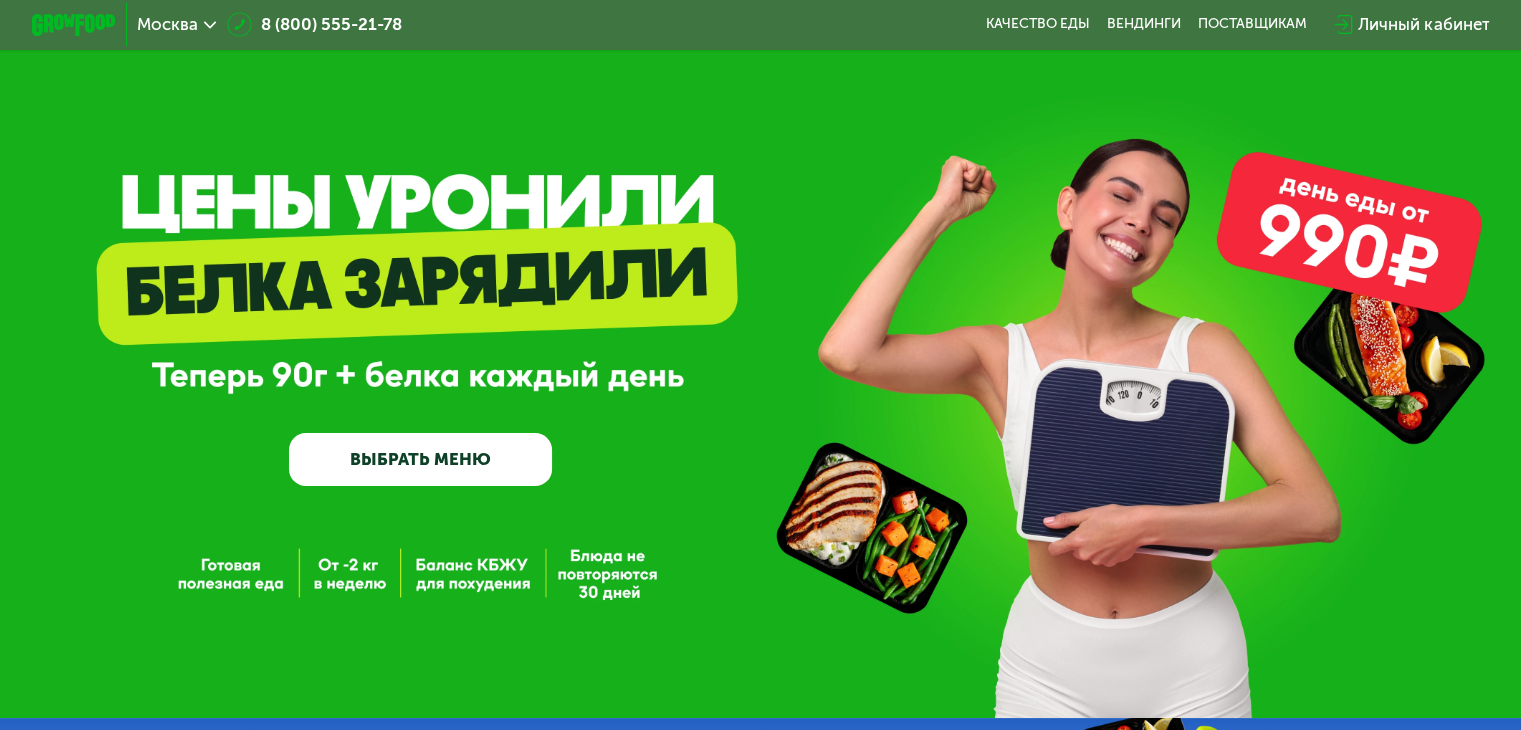 click on "ВЫБРАТЬ МЕНЮ" at bounding box center [420, 459] 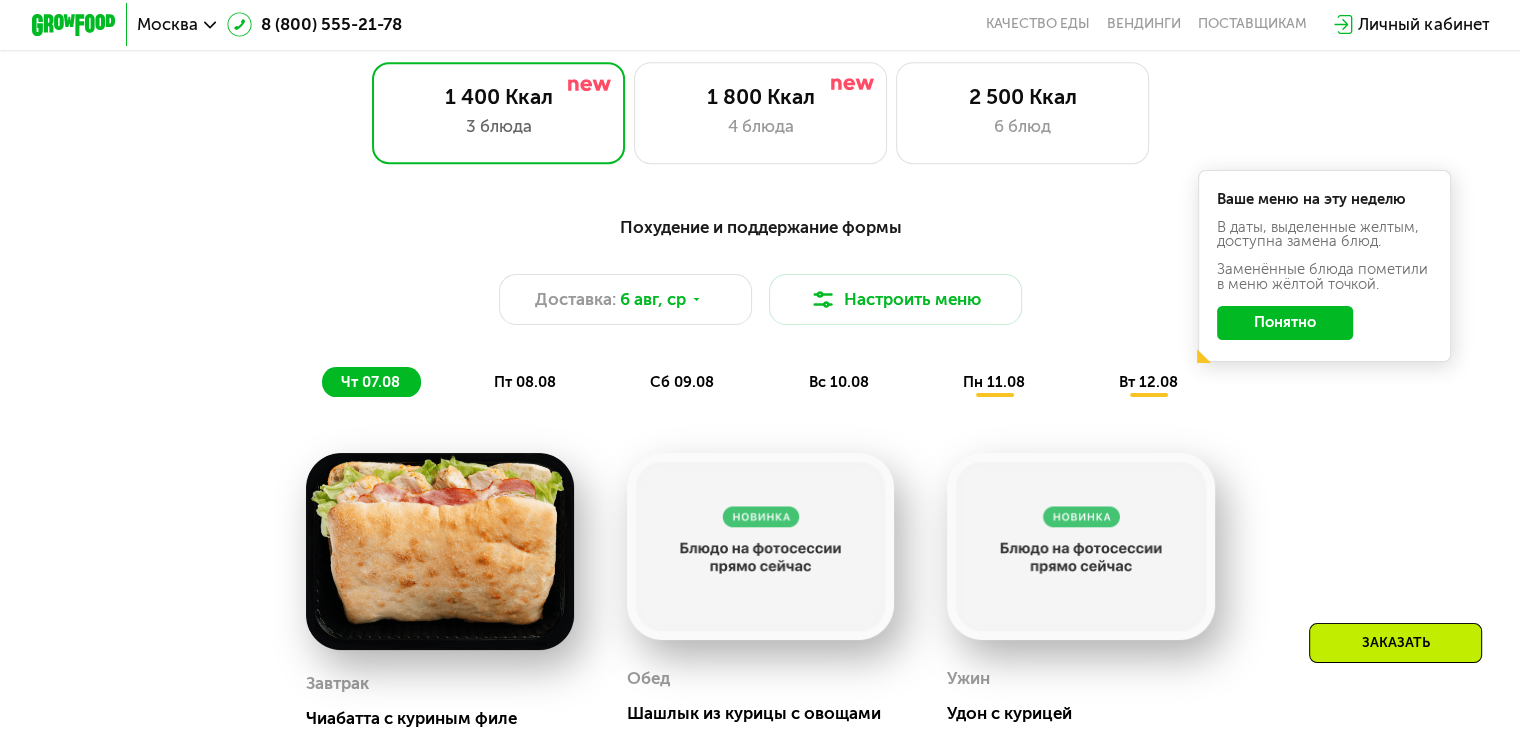 scroll, scrollTop: 900, scrollLeft: 0, axis: vertical 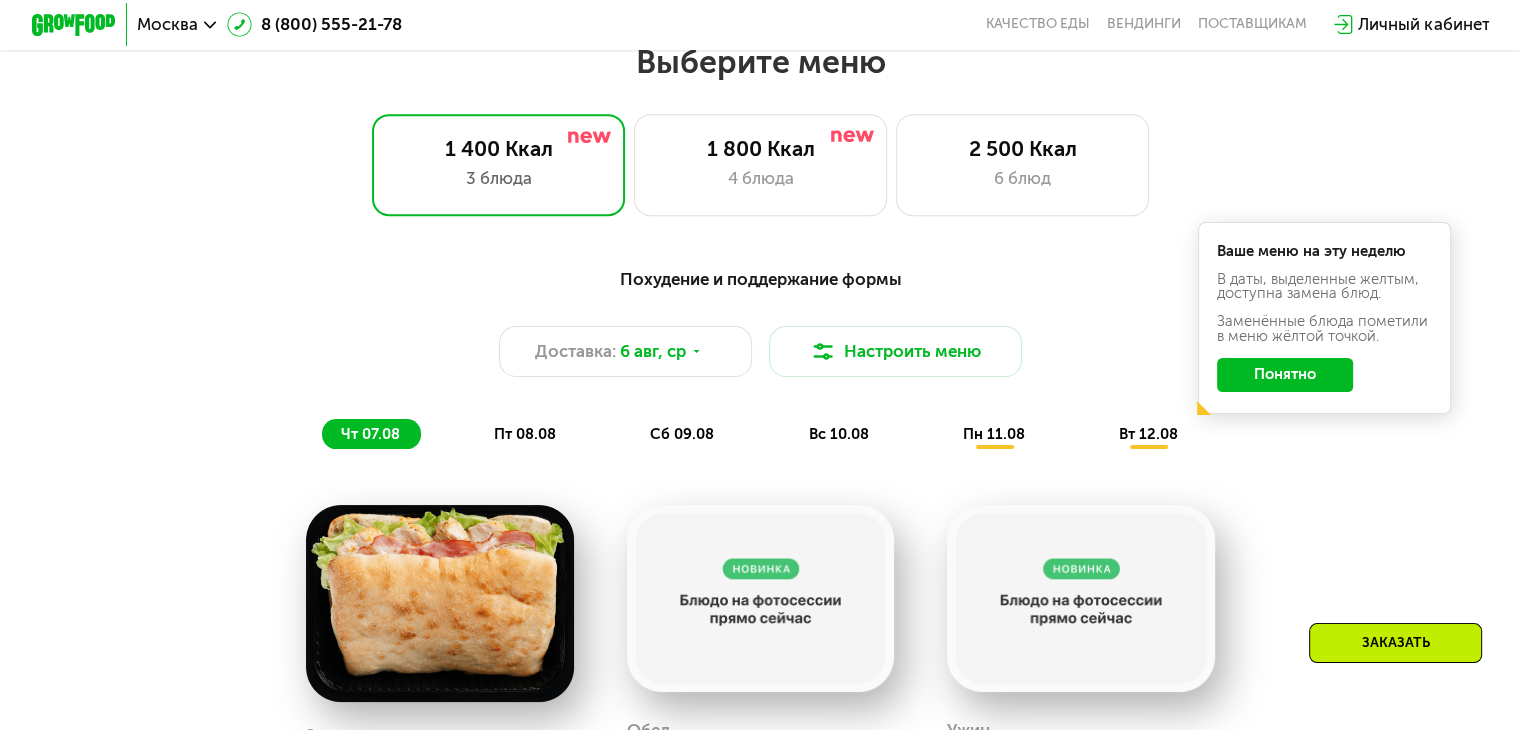 click on "Понятно" 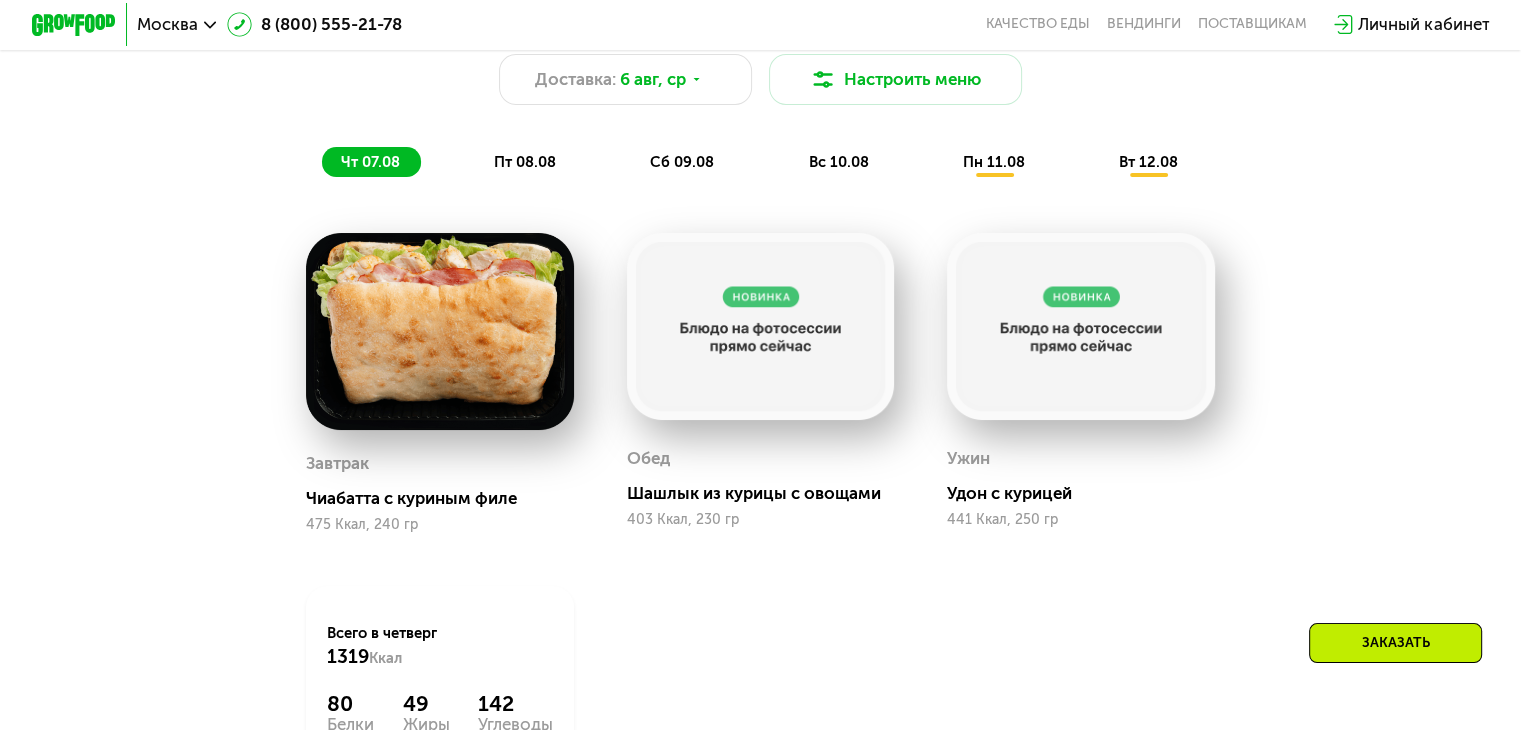 scroll, scrollTop: 1200, scrollLeft: 0, axis: vertical 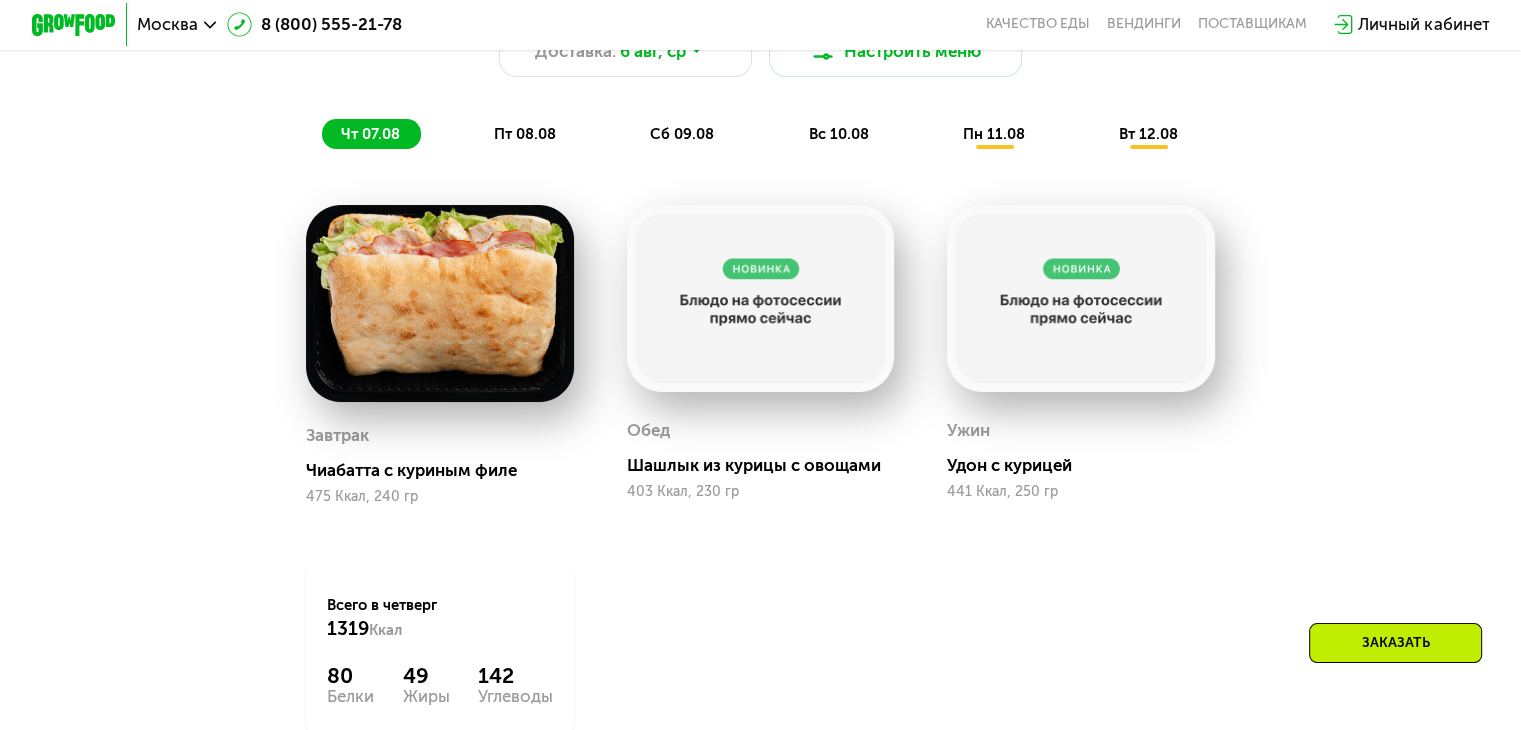 drag, startPoint x: 884, startPoint y: 535, endPoint x: 805, endPoint y: 553, distance: 81.02469 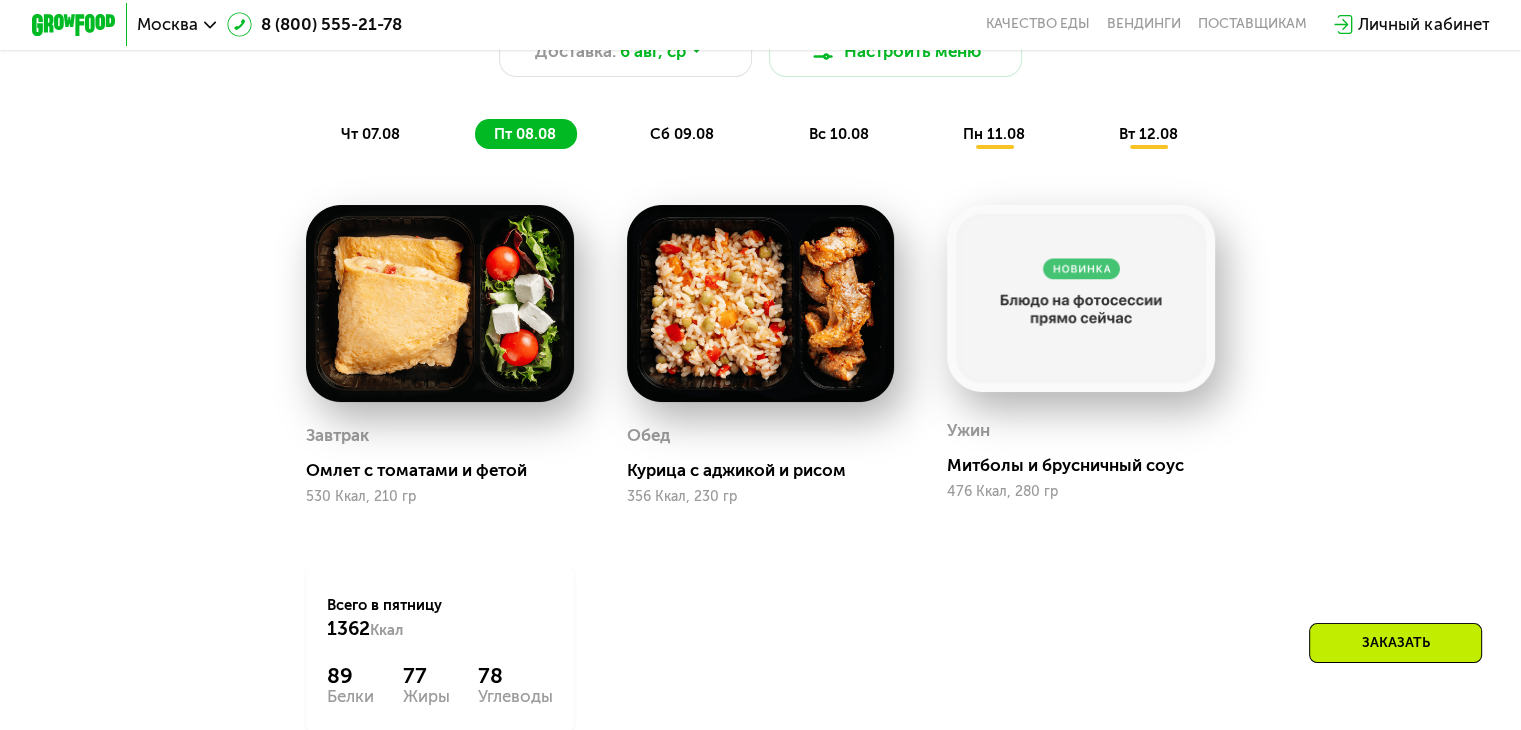 click on "чт 07.08 пт 08.08 сб 09.08 вс 10.08 пн 11.08 вт 12.08" at bounding box center (760, 134) 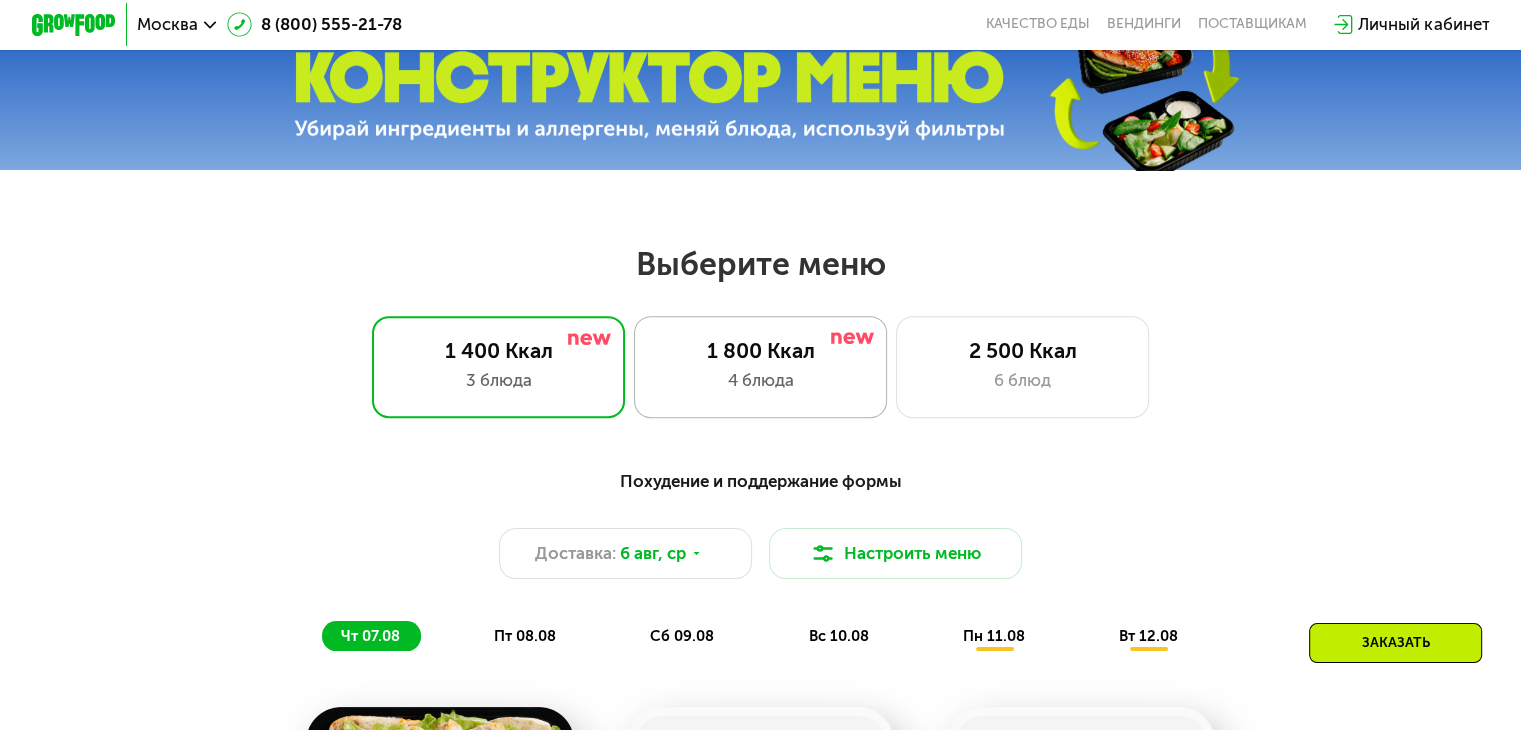 scroll, scrollTop: 700, scrollLeft: 0, axis: vertical 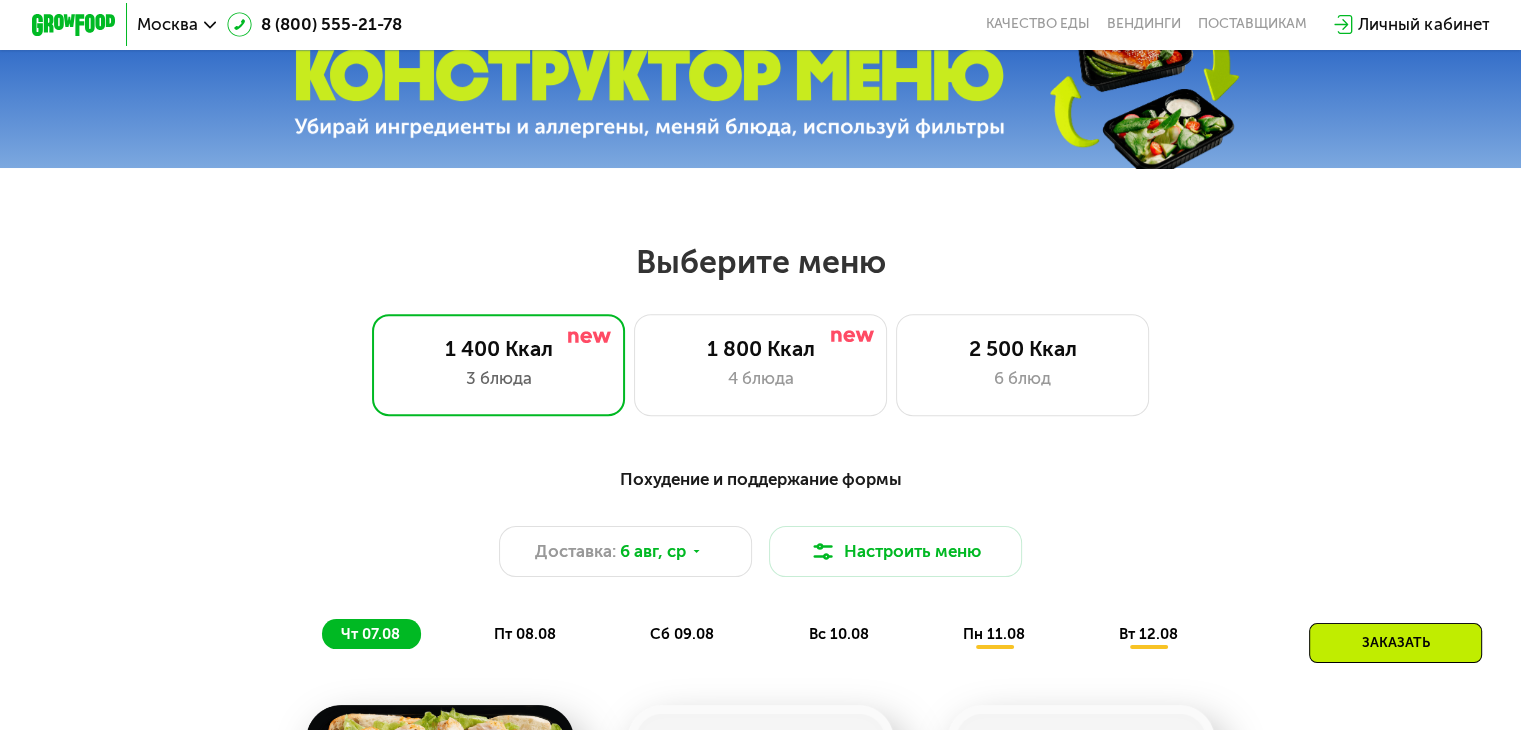 drag, startPoint x: 908, startPoint y: 480, endPoint x: 954, endPoint y: 460, distance: 50.159744 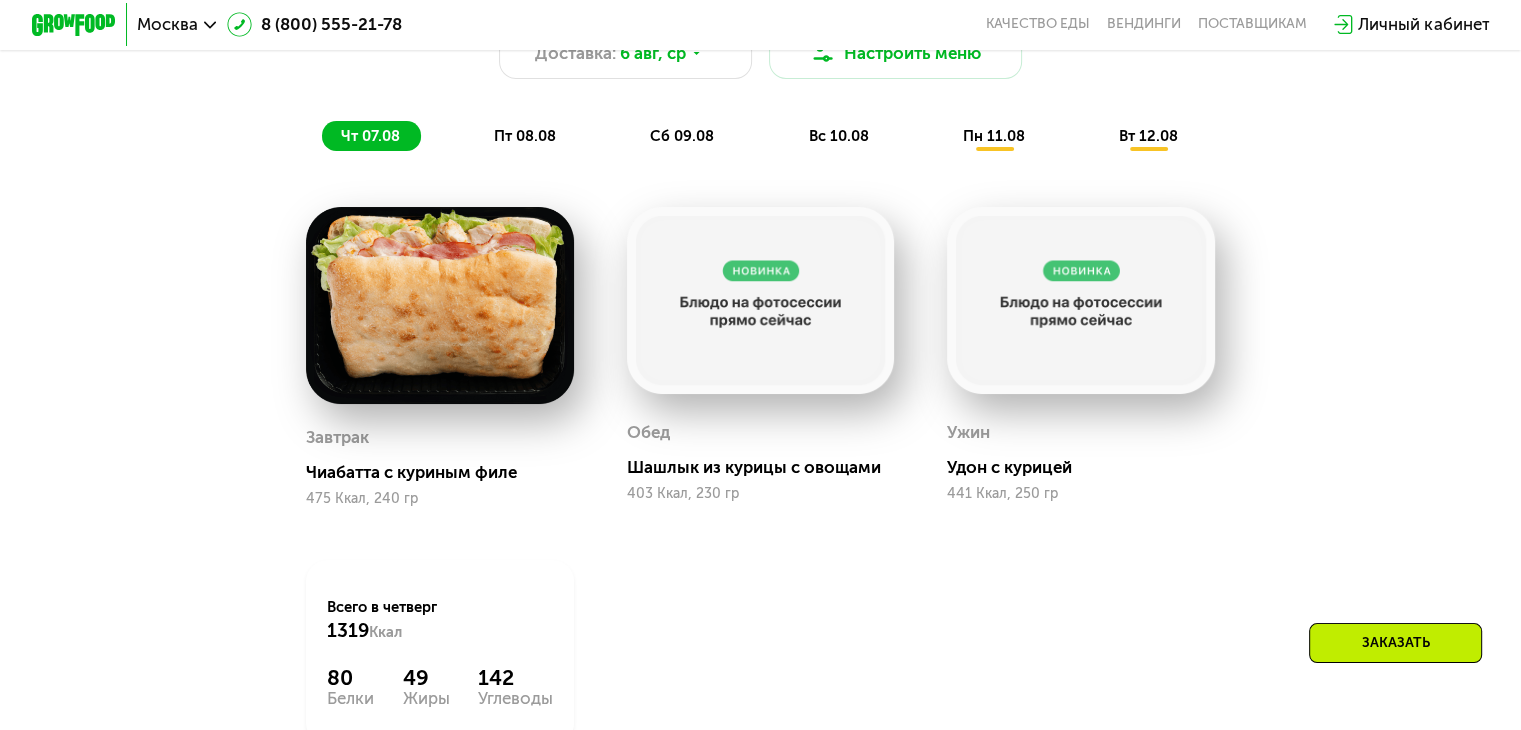 scroll, scrollTop: 1200, scrollLeft: 0, axis: vertical 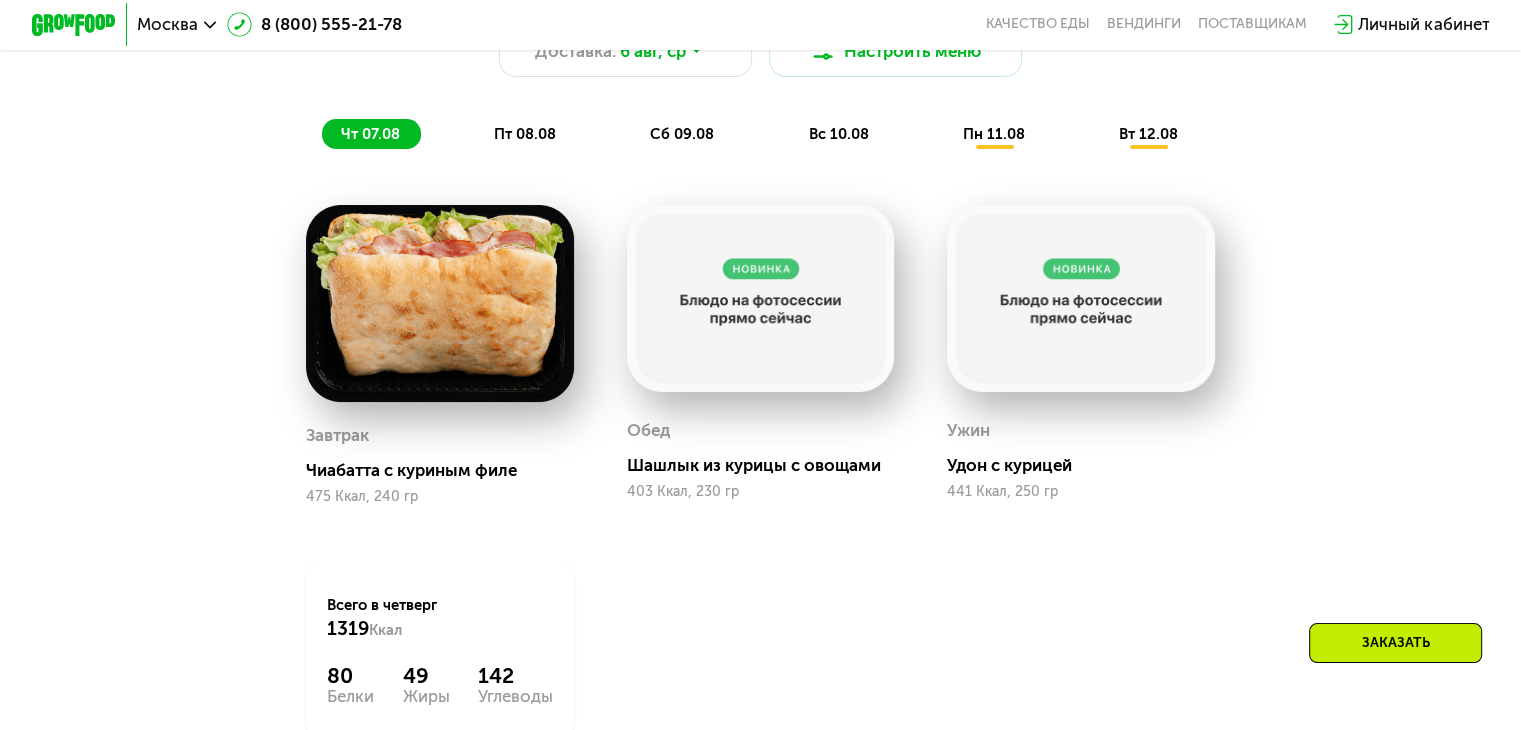 drag, startPoint x: 1053, startPoint y: 553, endPoint x: 1224, endPoint y: 533, distance: 172.16562 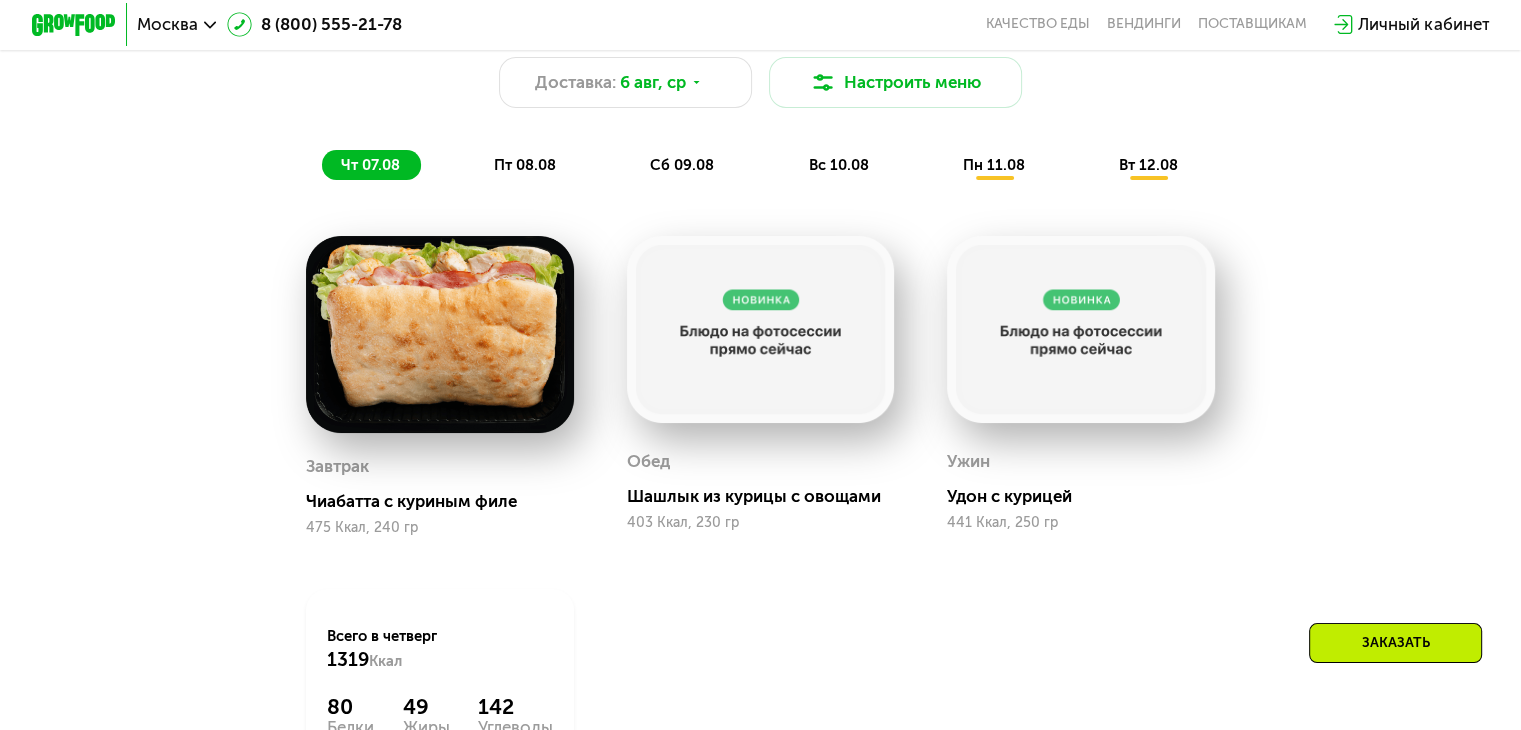 scroll, scrollTop: 1200, scrollLeft: 0, axis: vertical 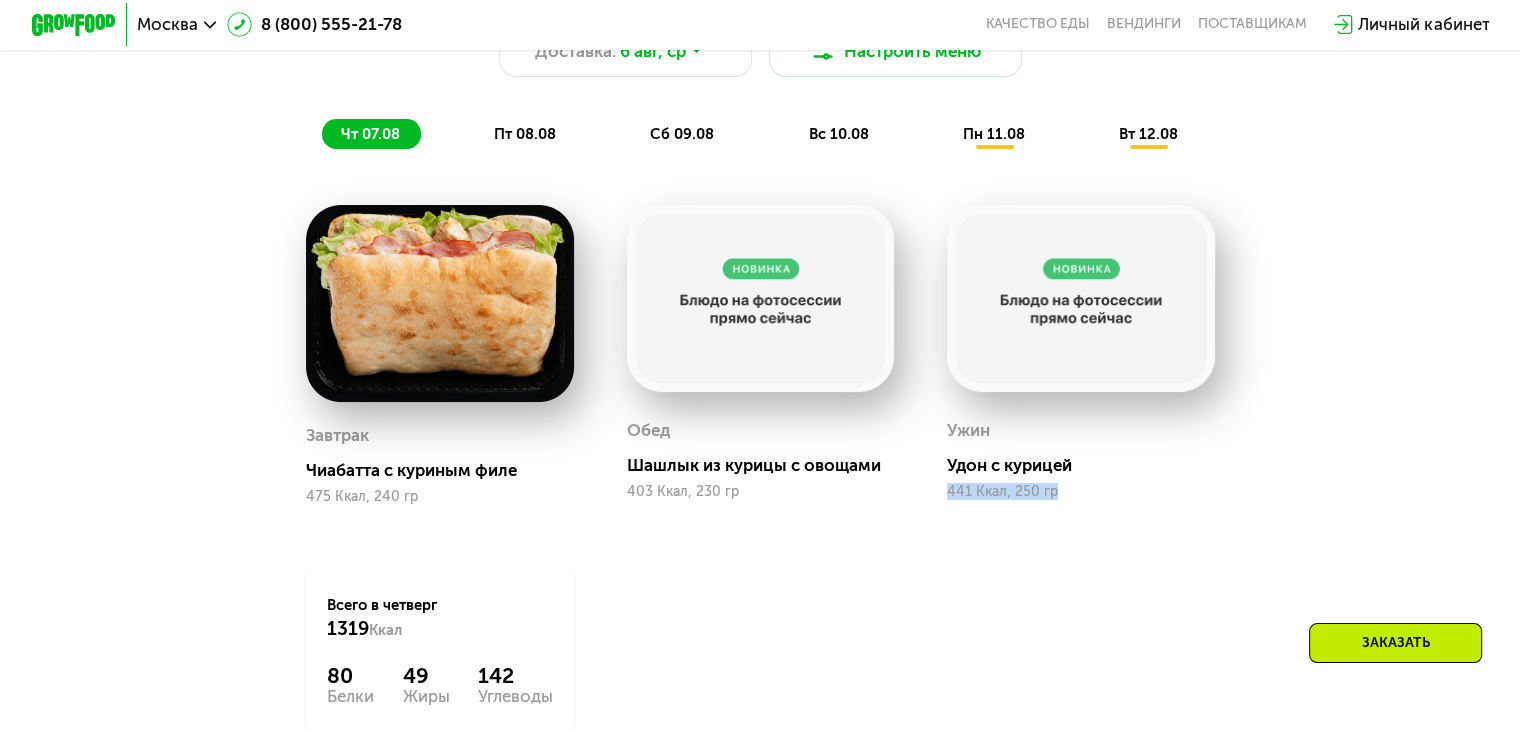 drag, startPoint x: 1184, startPoint y: 491, endPoint x: 1056, endPoint y: 515, distance: 130.23056 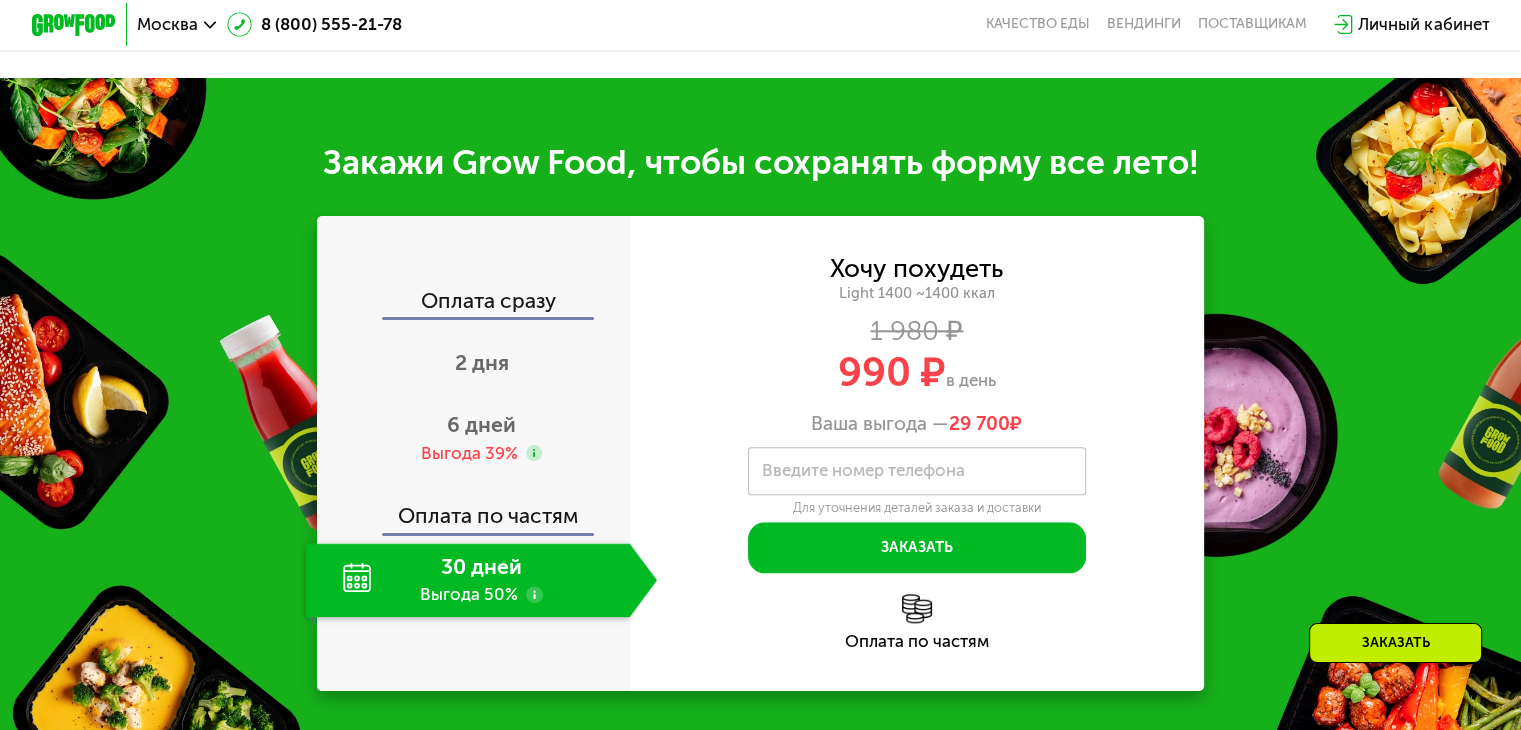 scroll, scrollTop: 2000, scrollLeft: 0, axis: vertical 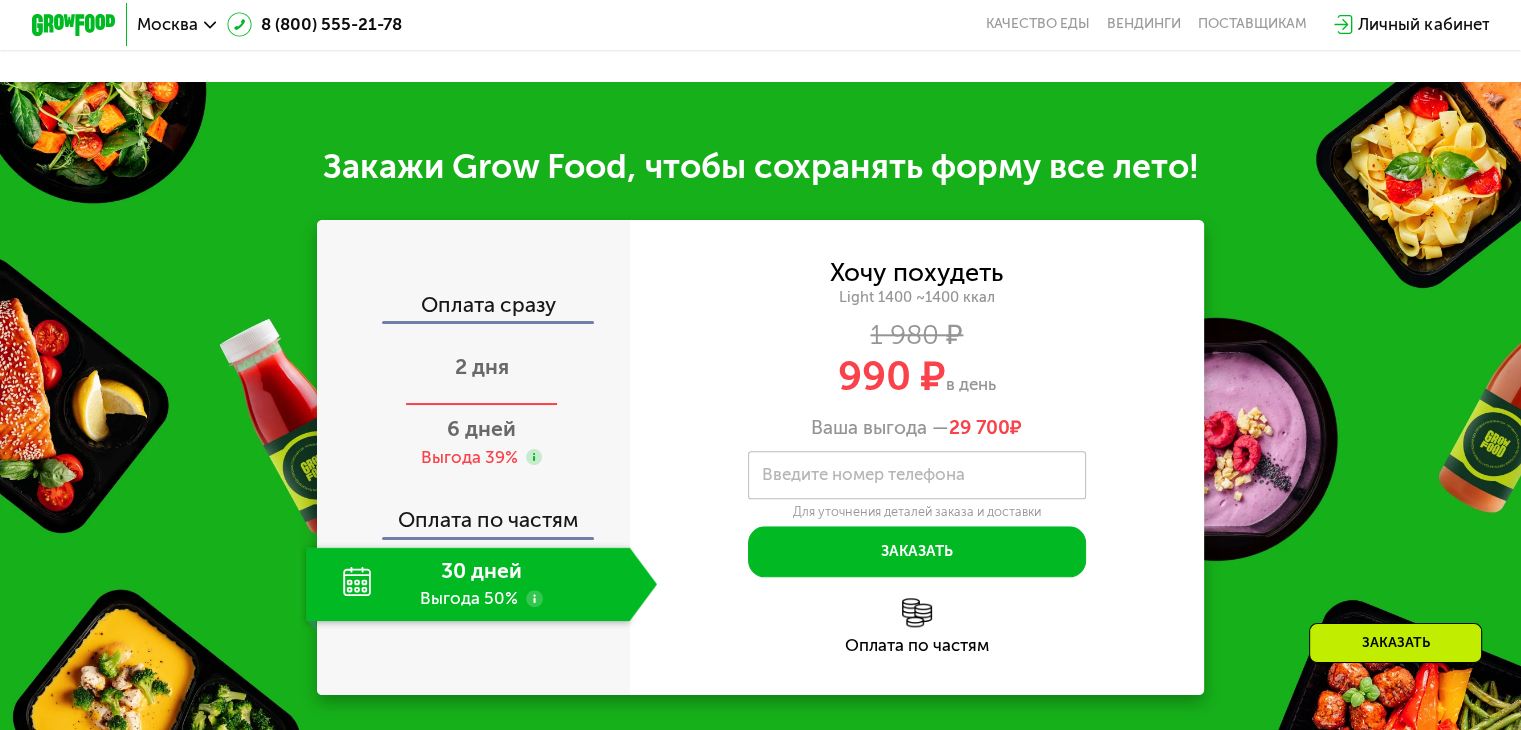 click on "2 дня" at bounding box center [481, 369] 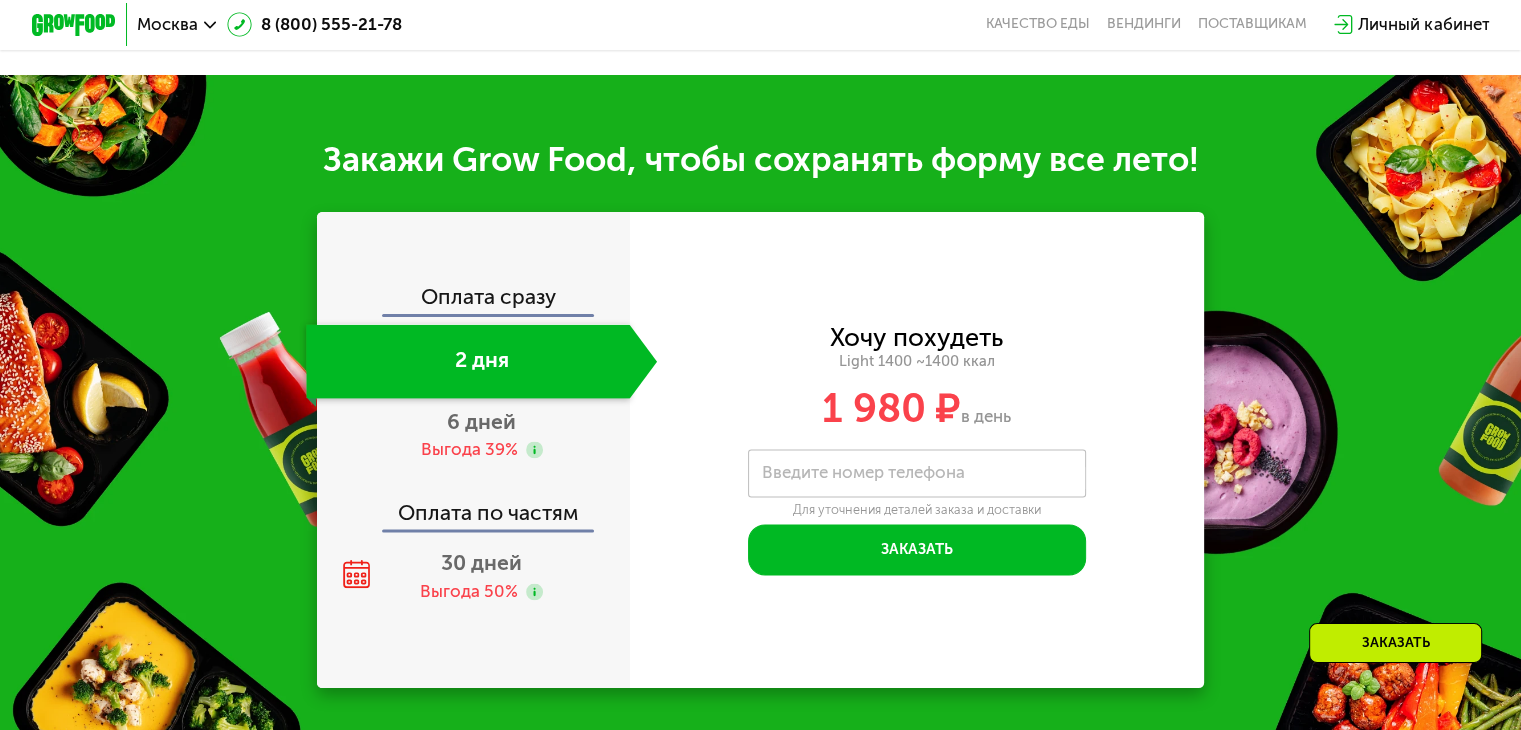 scroll, scrollTop: 2000, scrollLeft: 0, axis: vertical 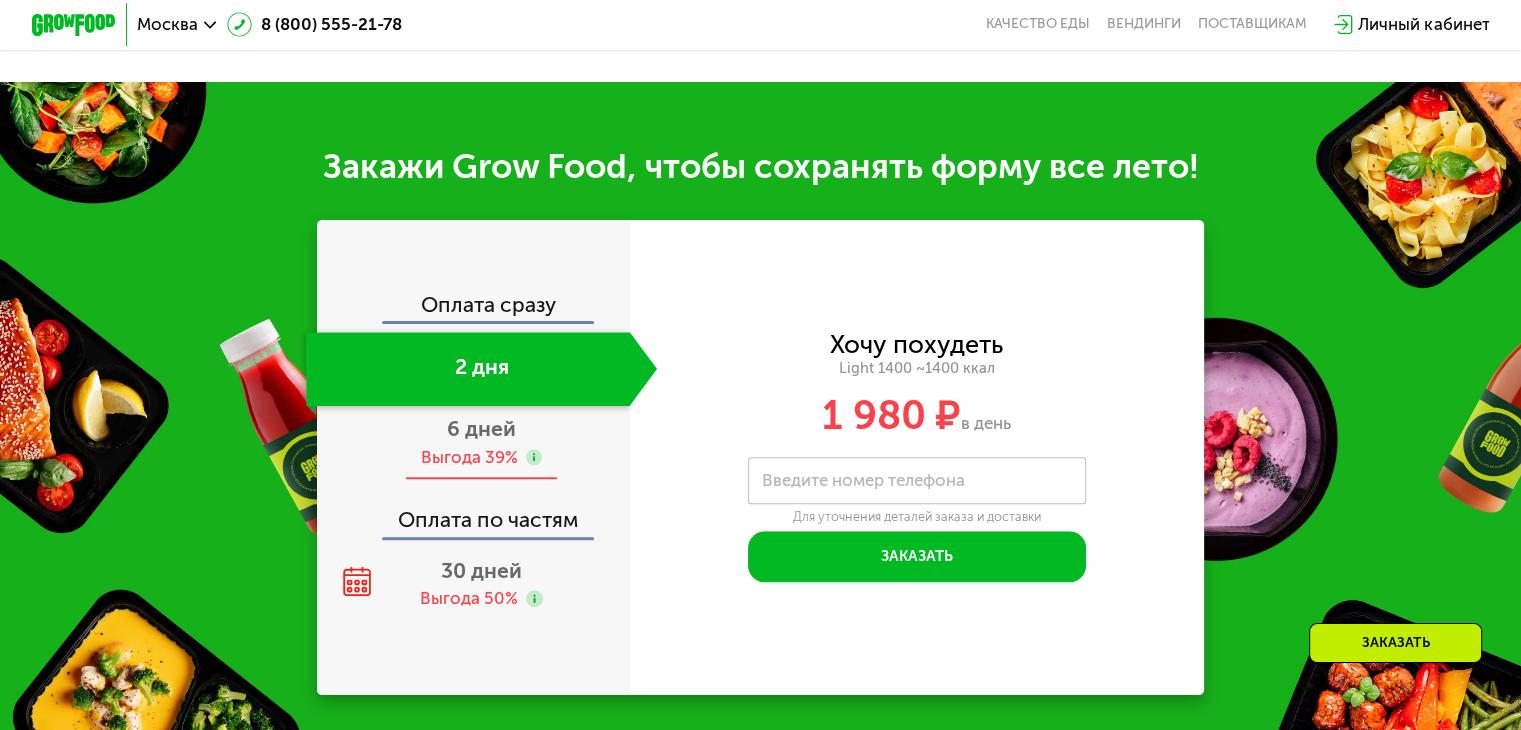 click on "Выгода 39%" at bounding box center [468, 457] 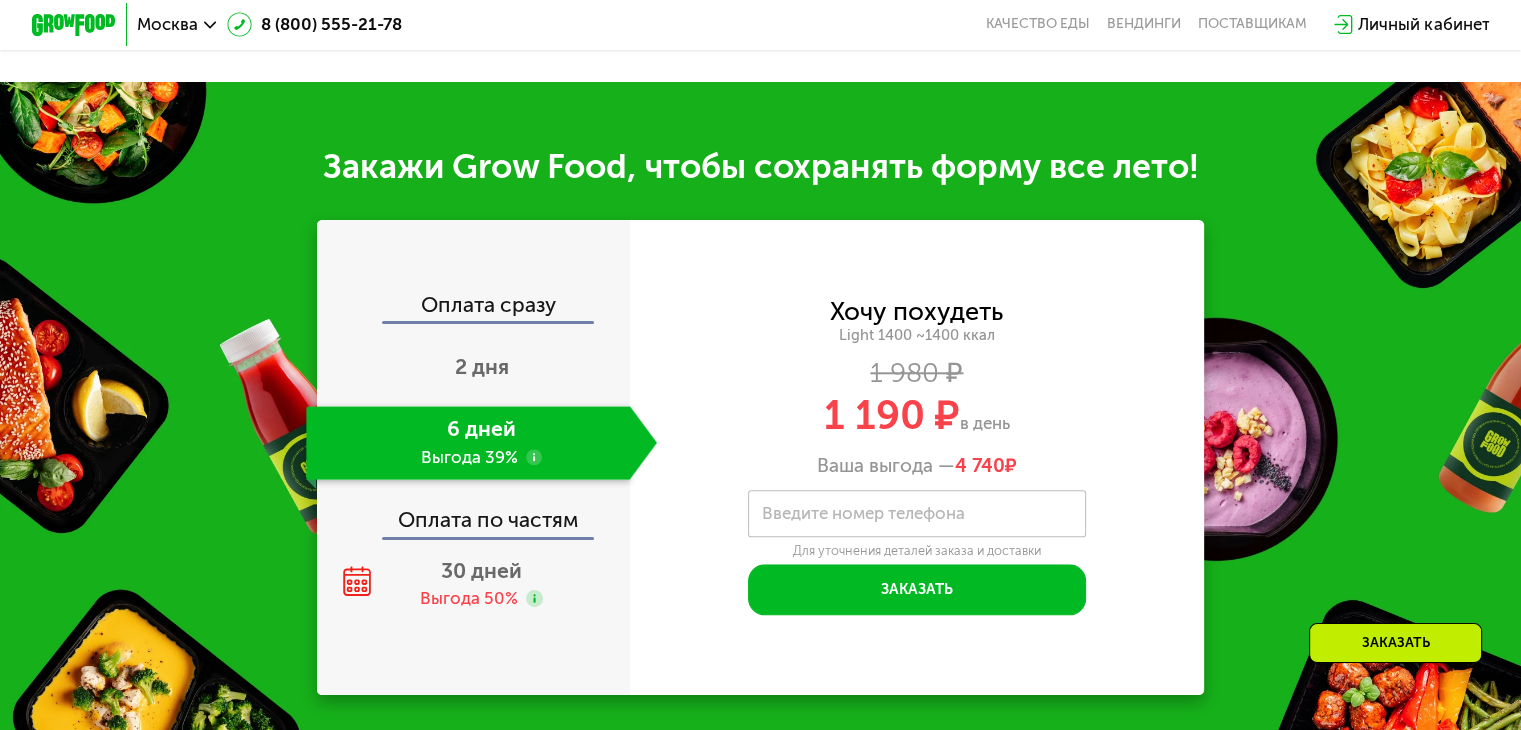 drag, startPoint x: 813, startPoint y: 434, endPoint x: 824, endPoint y: 433, distance: 11.045361 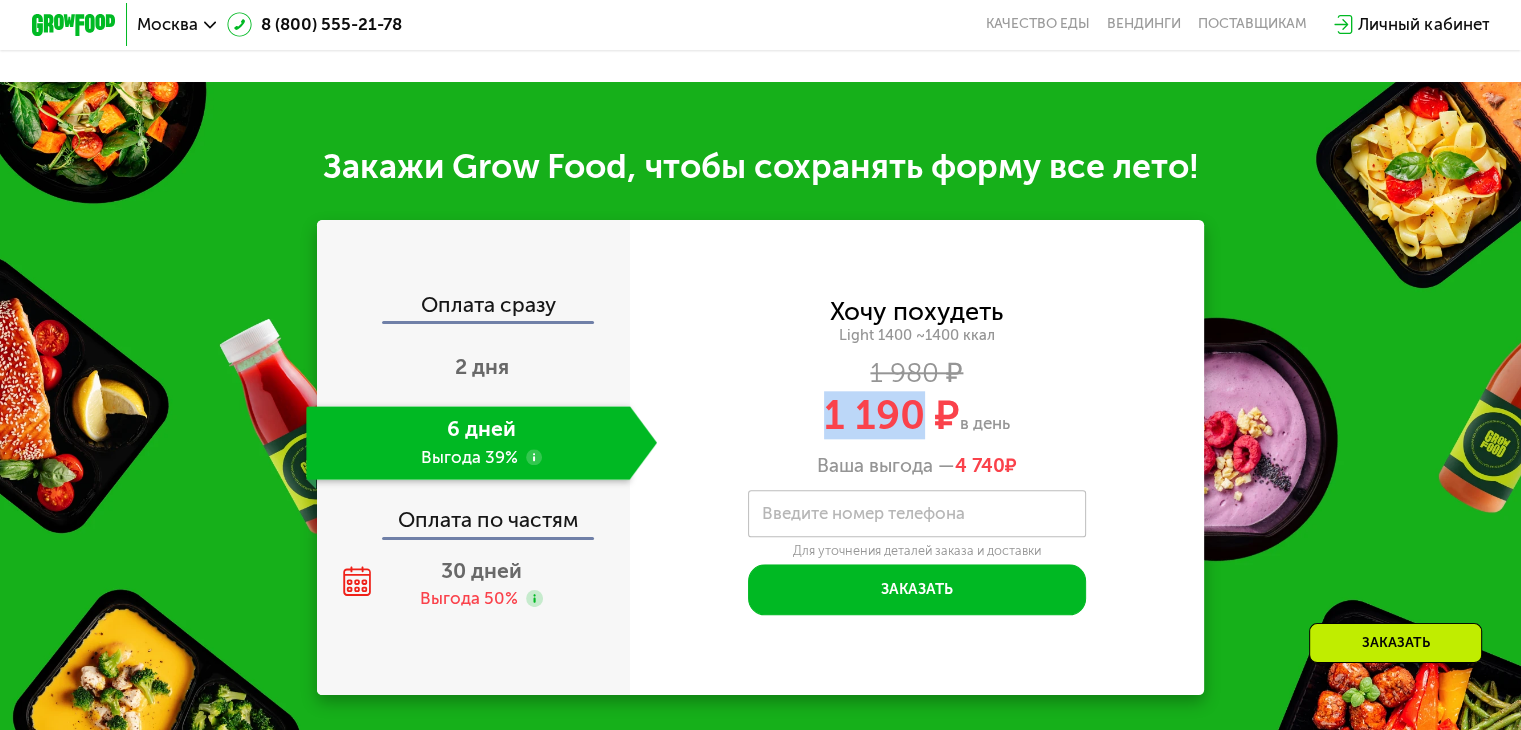 drag, startPoint x: 839, startPoint y: 427, endPoint x: 916, endPoint y: 434, distance: 77.31753 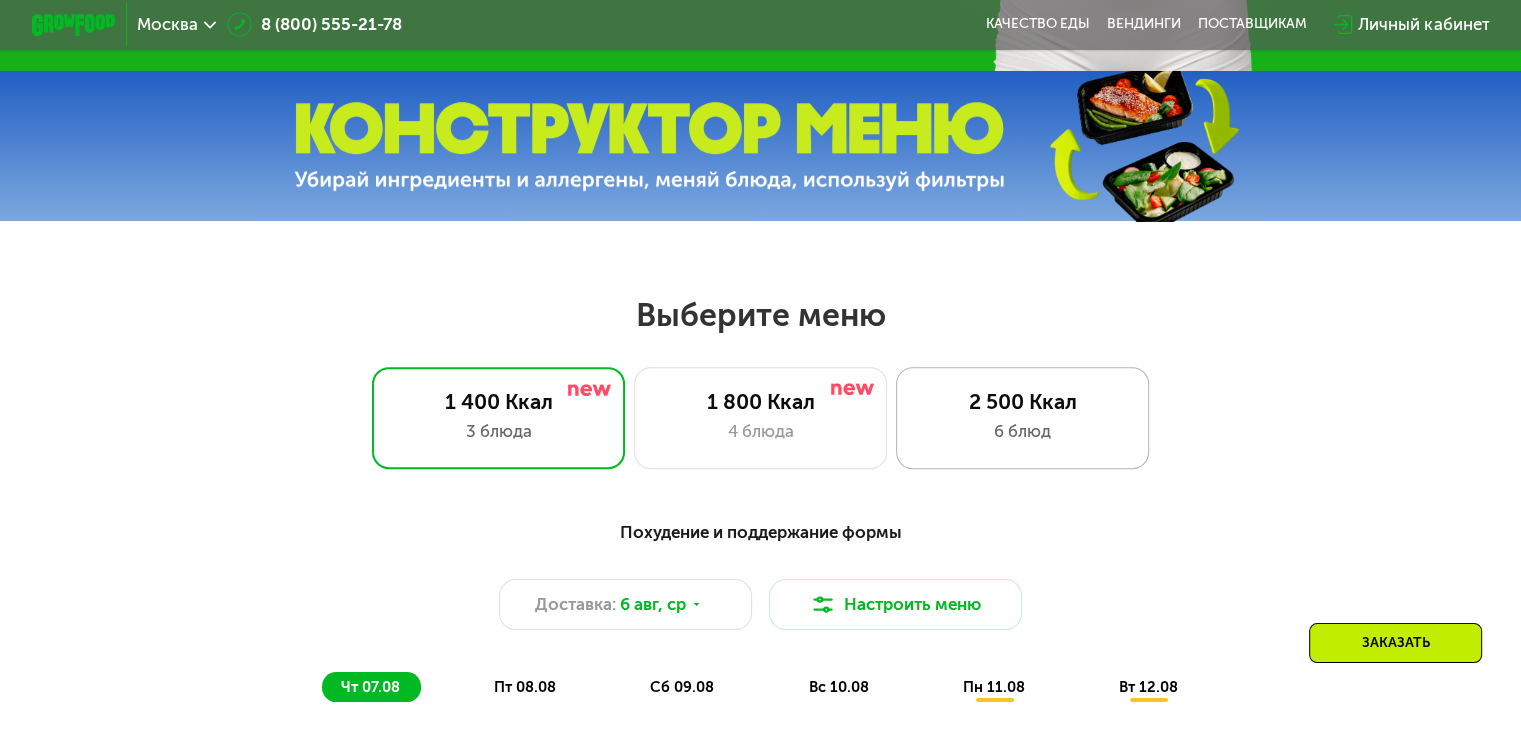 scroll, scrollTop: 800, scrollLeft: 0, axis: vertical 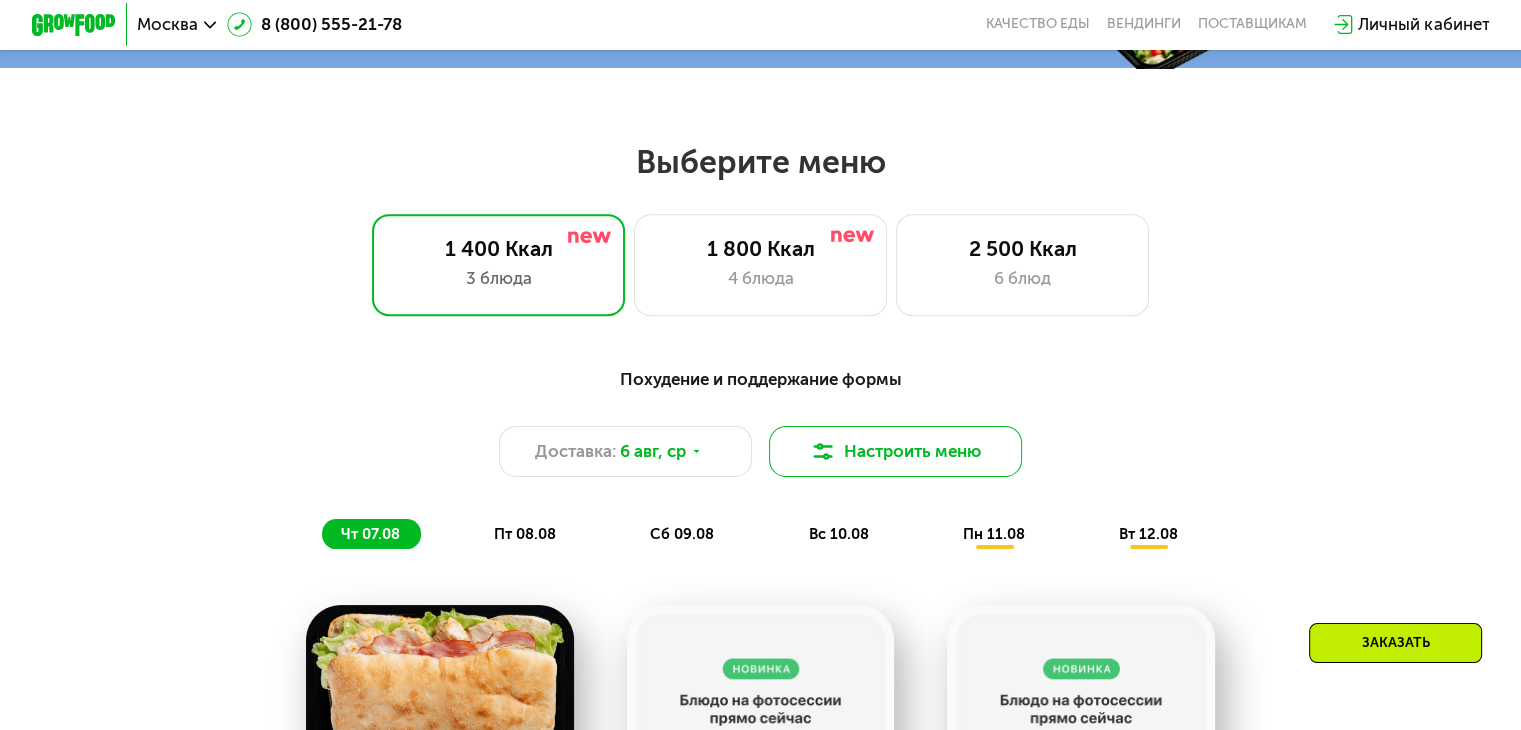 click on "Настроить меню" at bounding box center [896, 451] 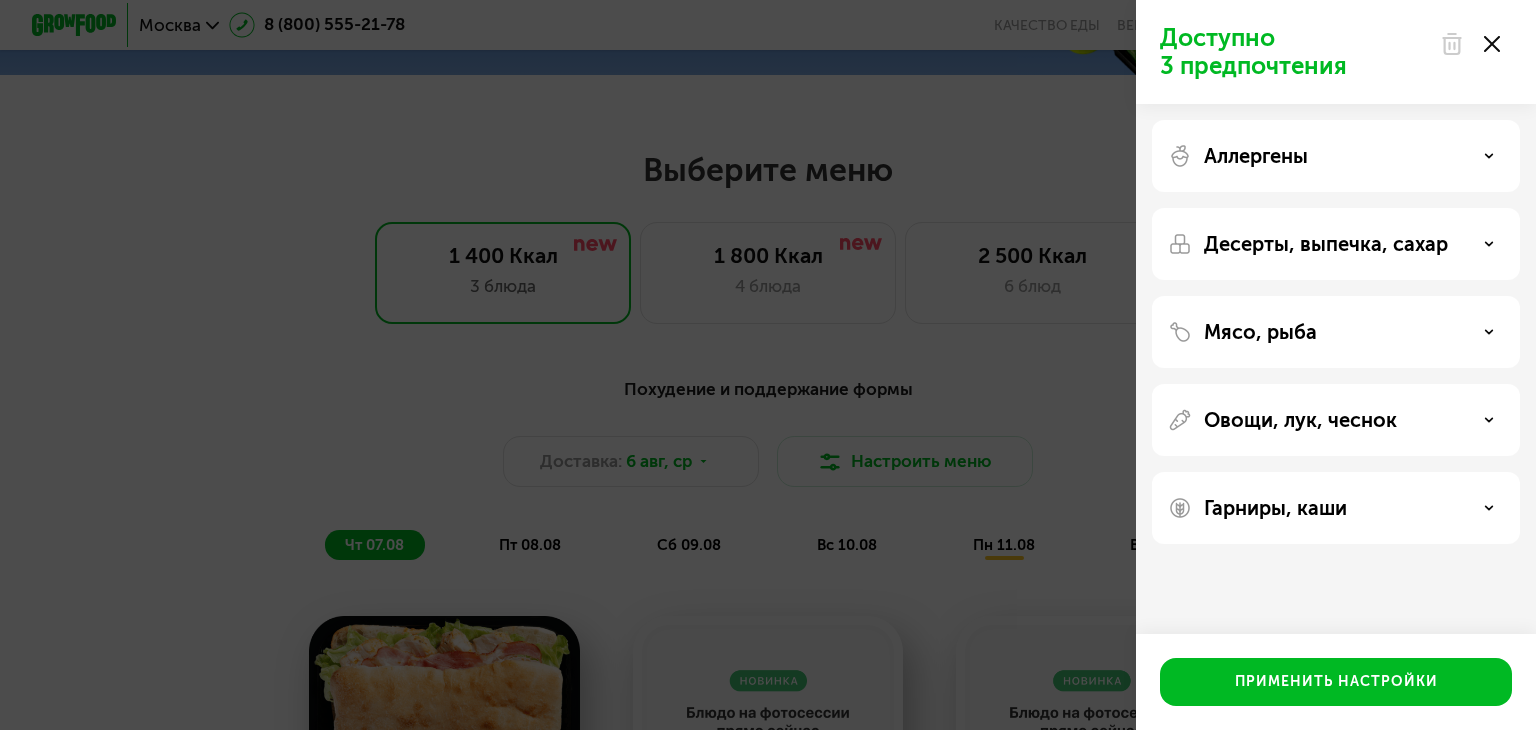 click on "Доступно 3 предпочтения Аллергены Десерты, выпечка, сахар Мясо, рыба Овощи, лук, чеснок Гарниры, каши  Применить настройки" 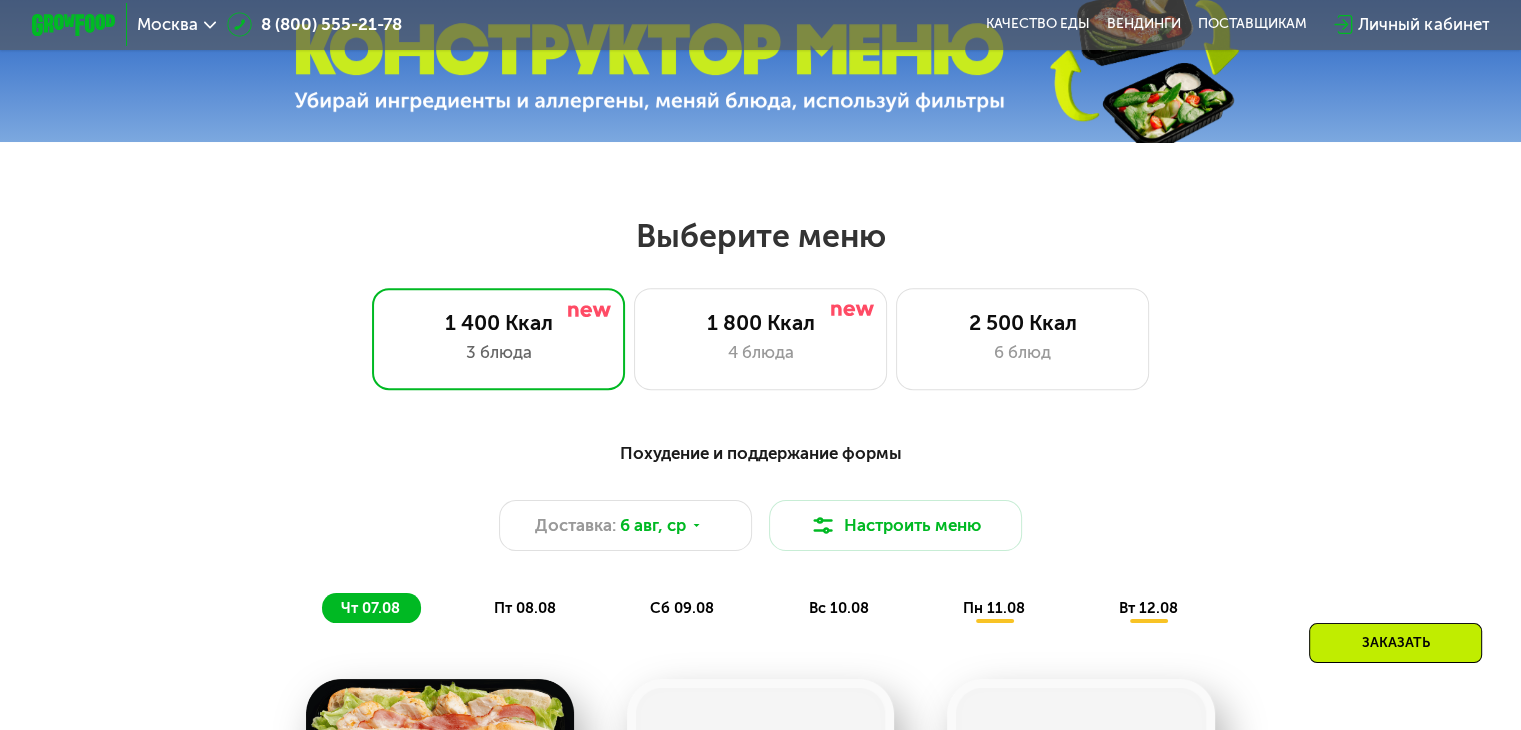 scroll, scrollTop: 800, scrollLeft: 0, axis: vertical 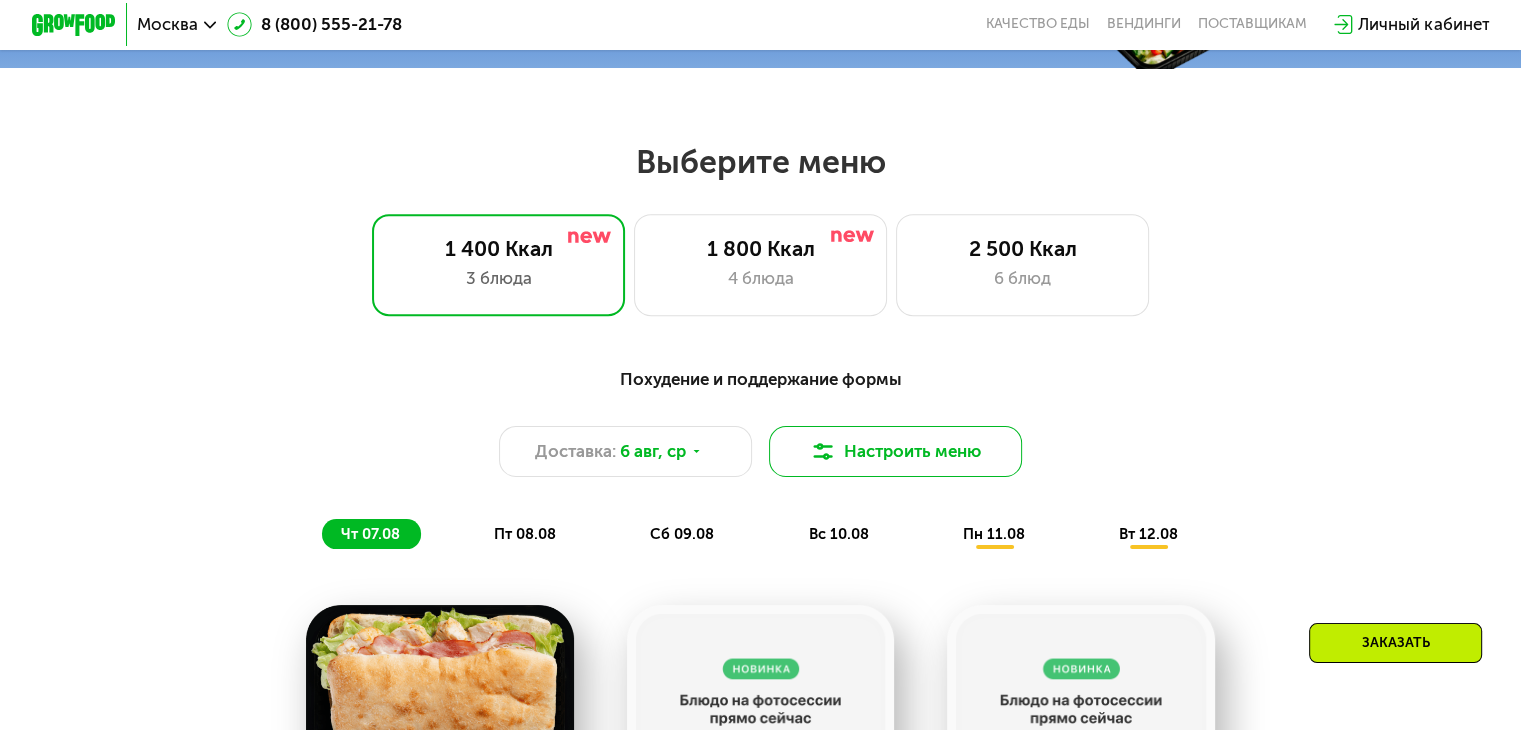 click on "Настроить меню" at bounding box center (896, 451) 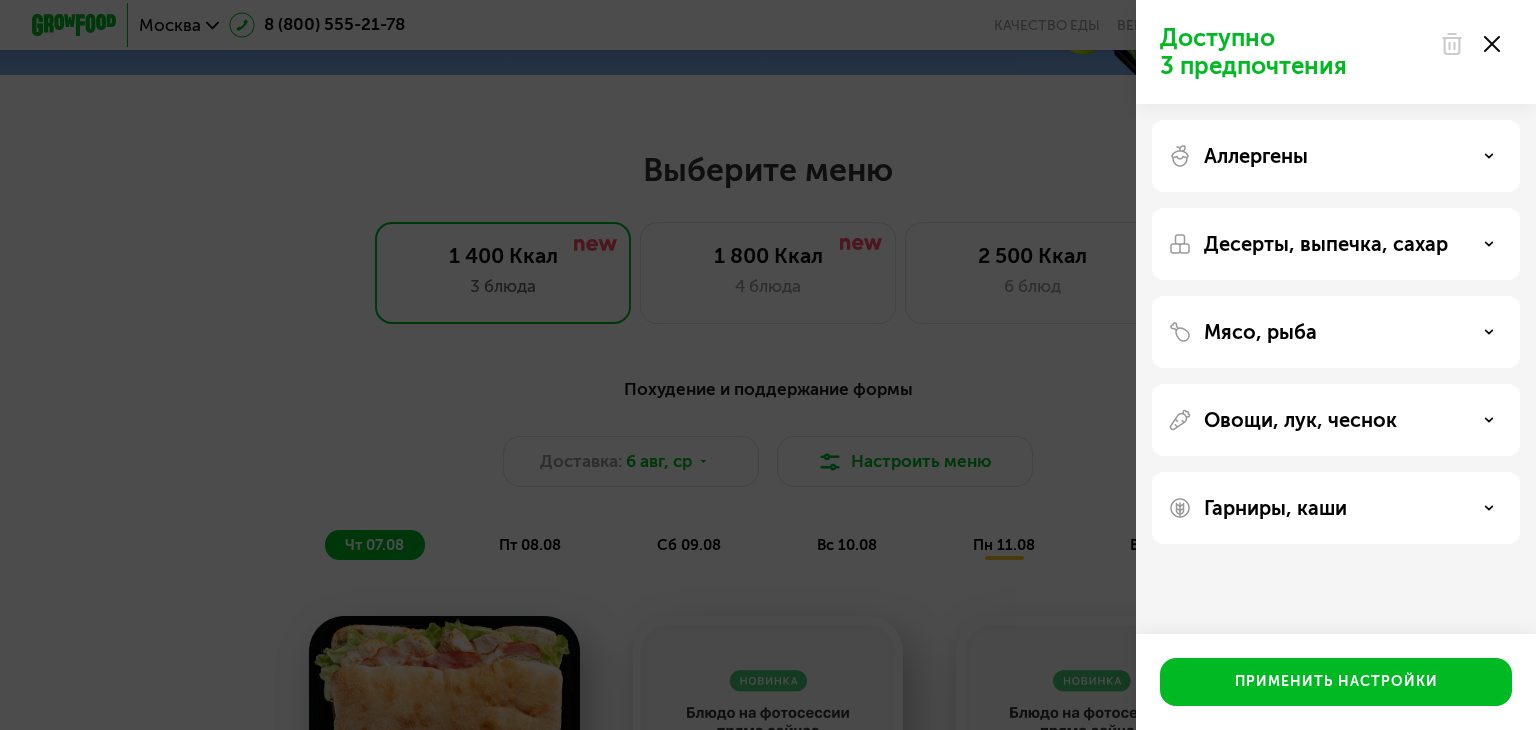 click on "Доступно 3 предпочтения Аллергены Десерты, выпечка, сахар Мясо, рыба Овощи, лук, чеснок Гарниры, каши  Применить настройки" 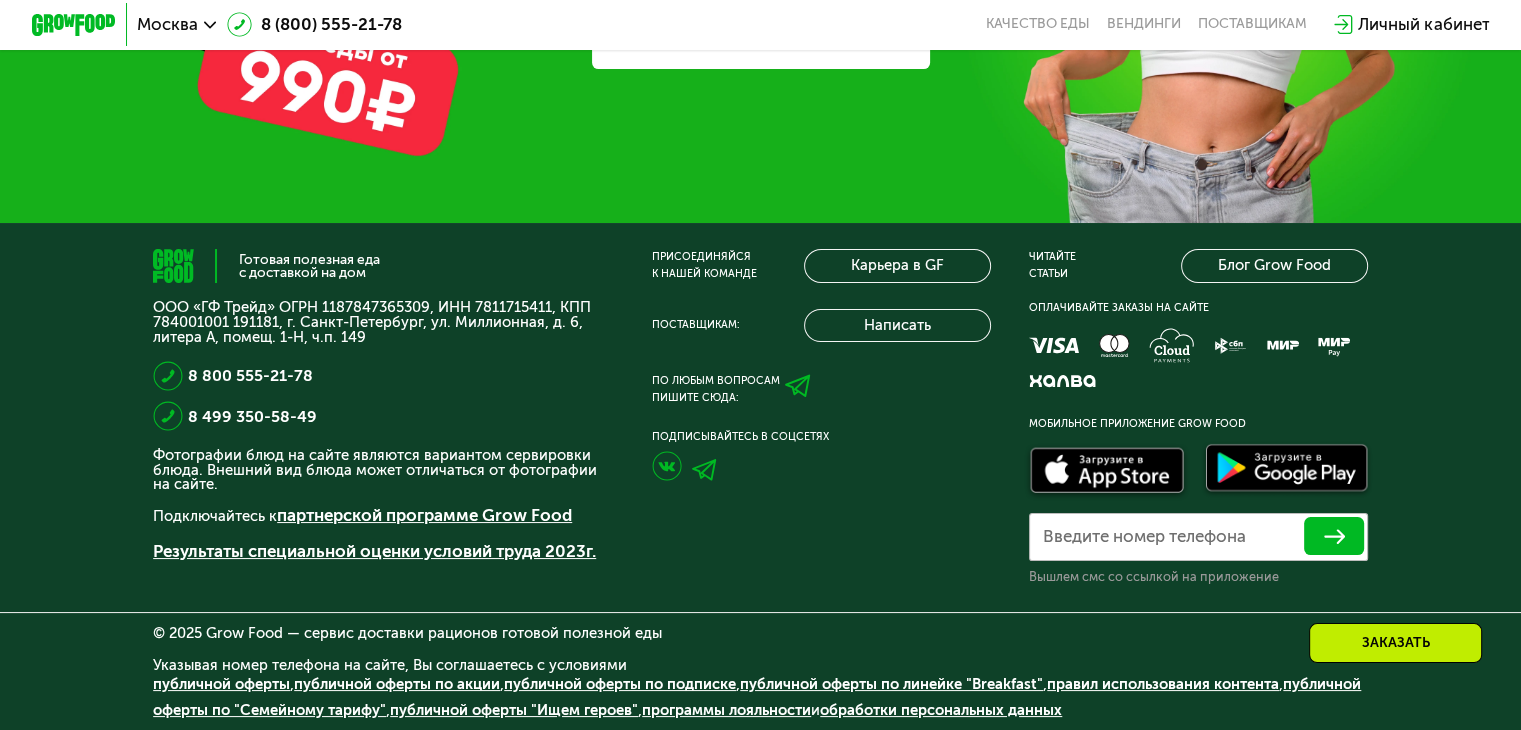 scroll, scrollTop: 6200, scrollLeft: 0, axis: vertical 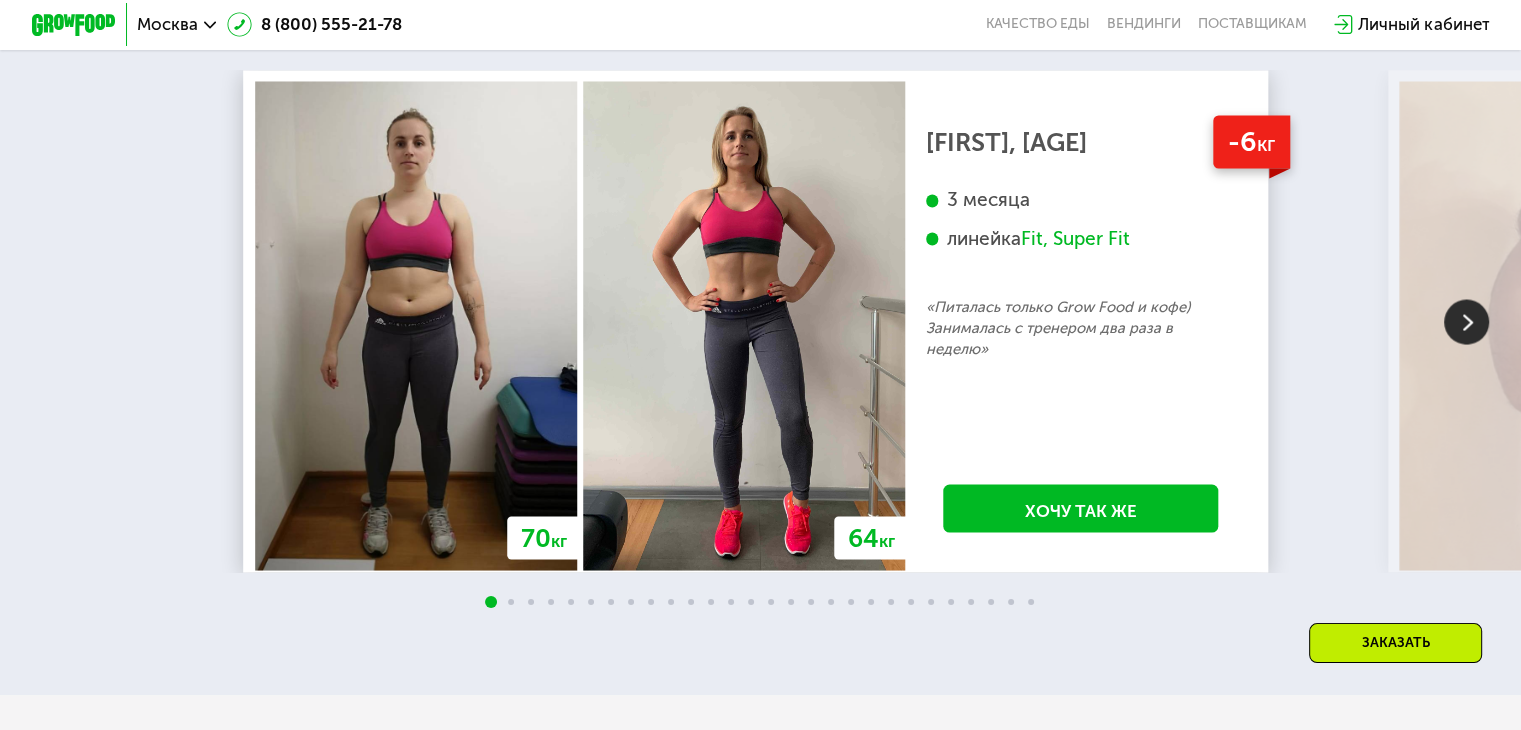 click at bounding box center (1466, 321) 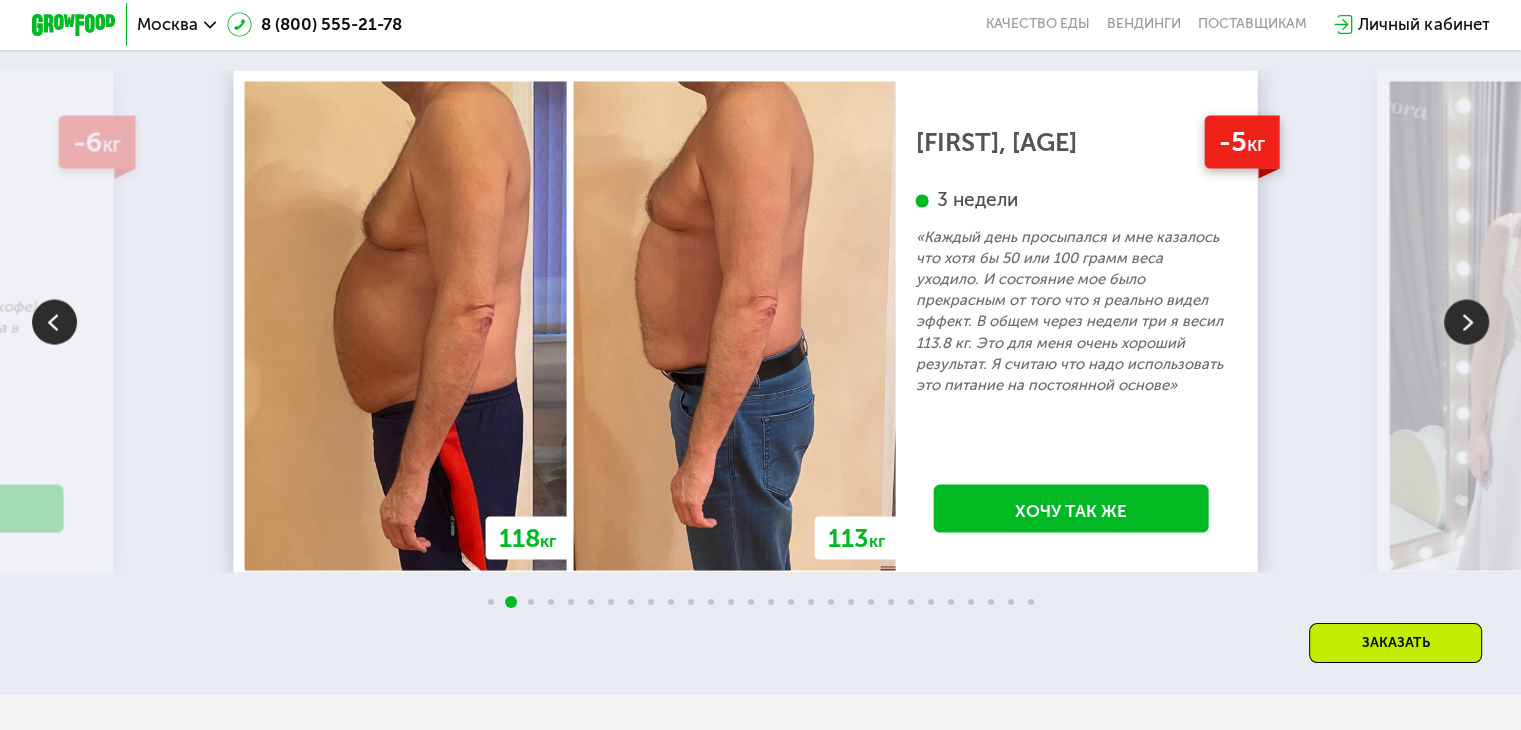 click at bounding box center [1466, 321] 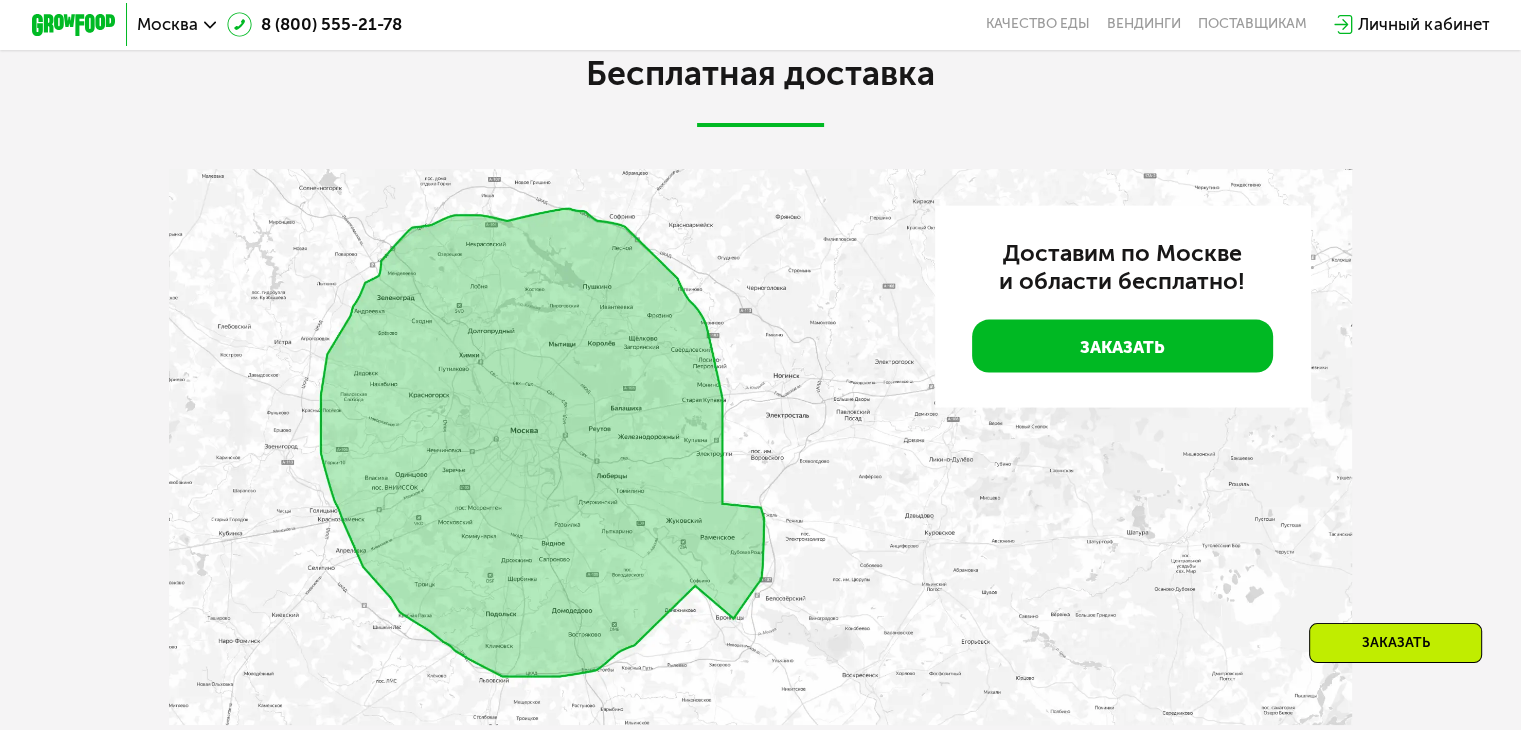 scroll, scrollTop: 4296, scrollLeft: 0, axis: vertical 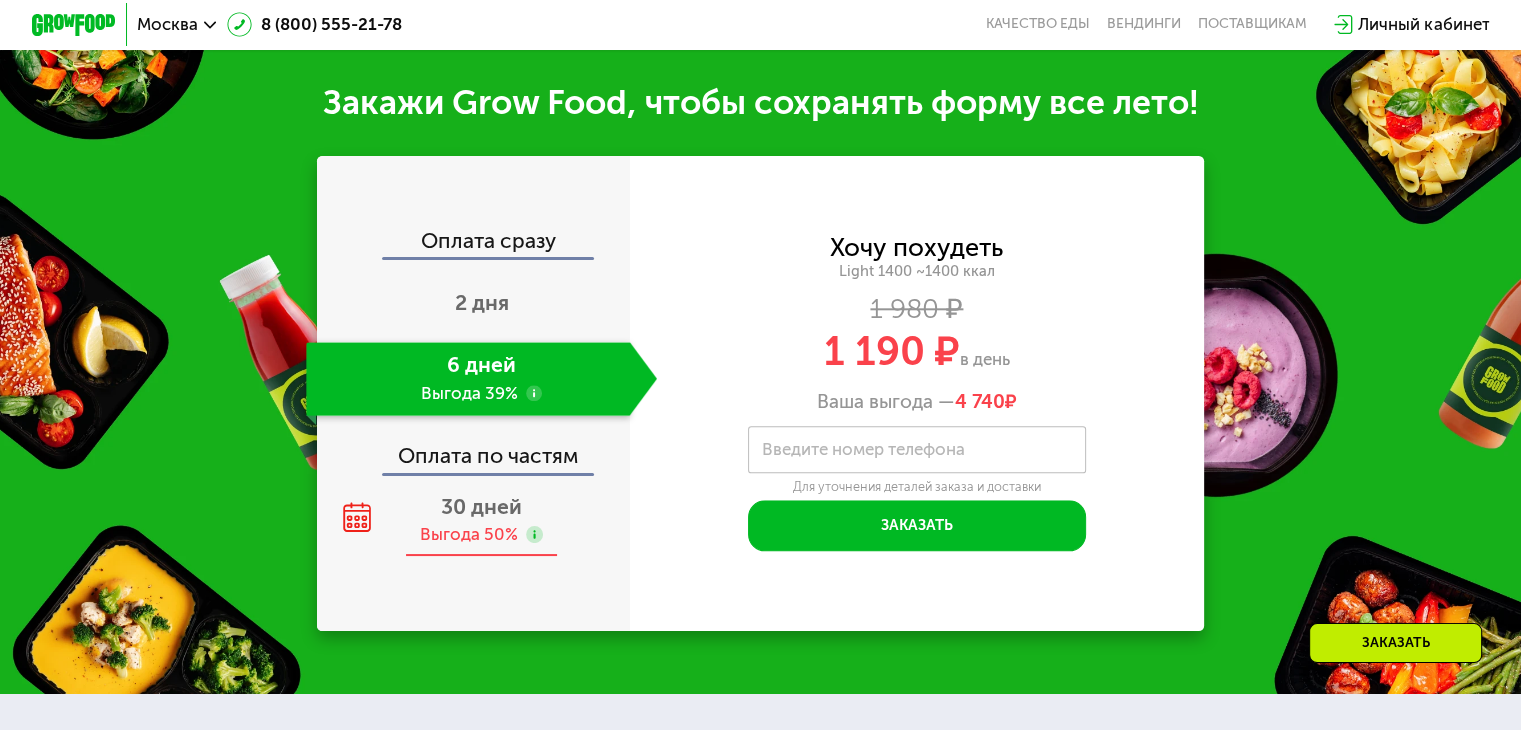 click on "Выгода 50%" at bounding box center [469, 534] 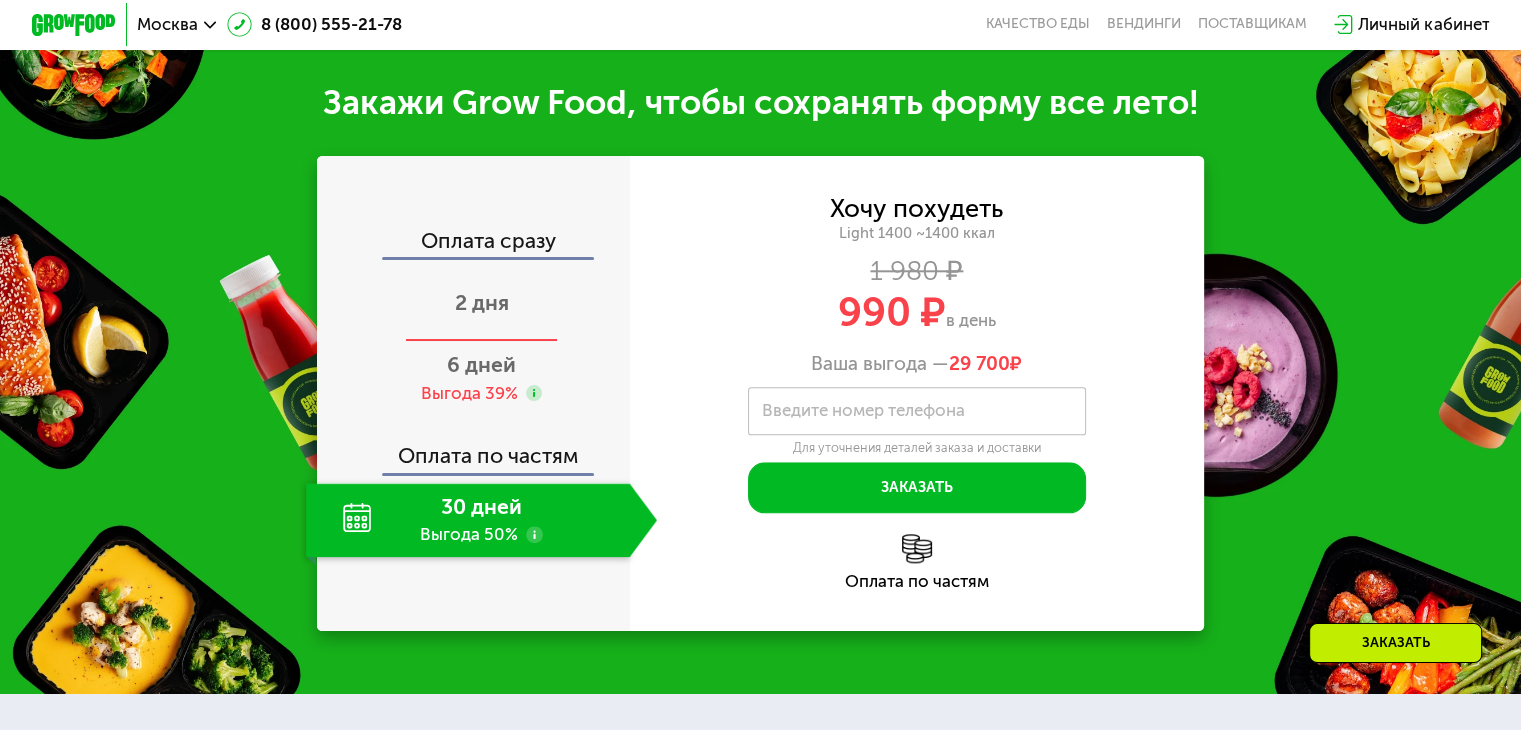click on "2 дня" at bounding box center [481, 305] 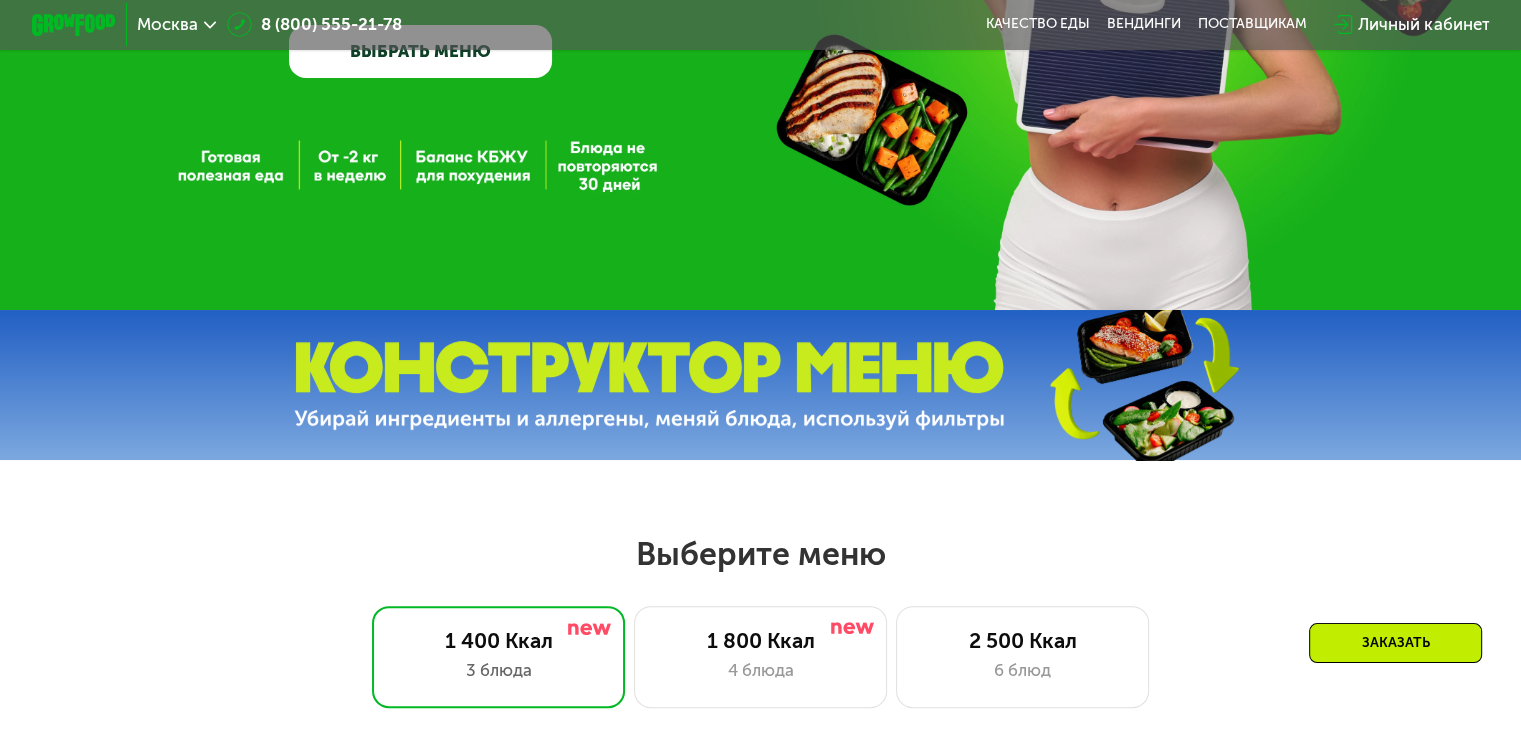 scroll, scrollTop: 0, scrollLeft: 0, axis: both 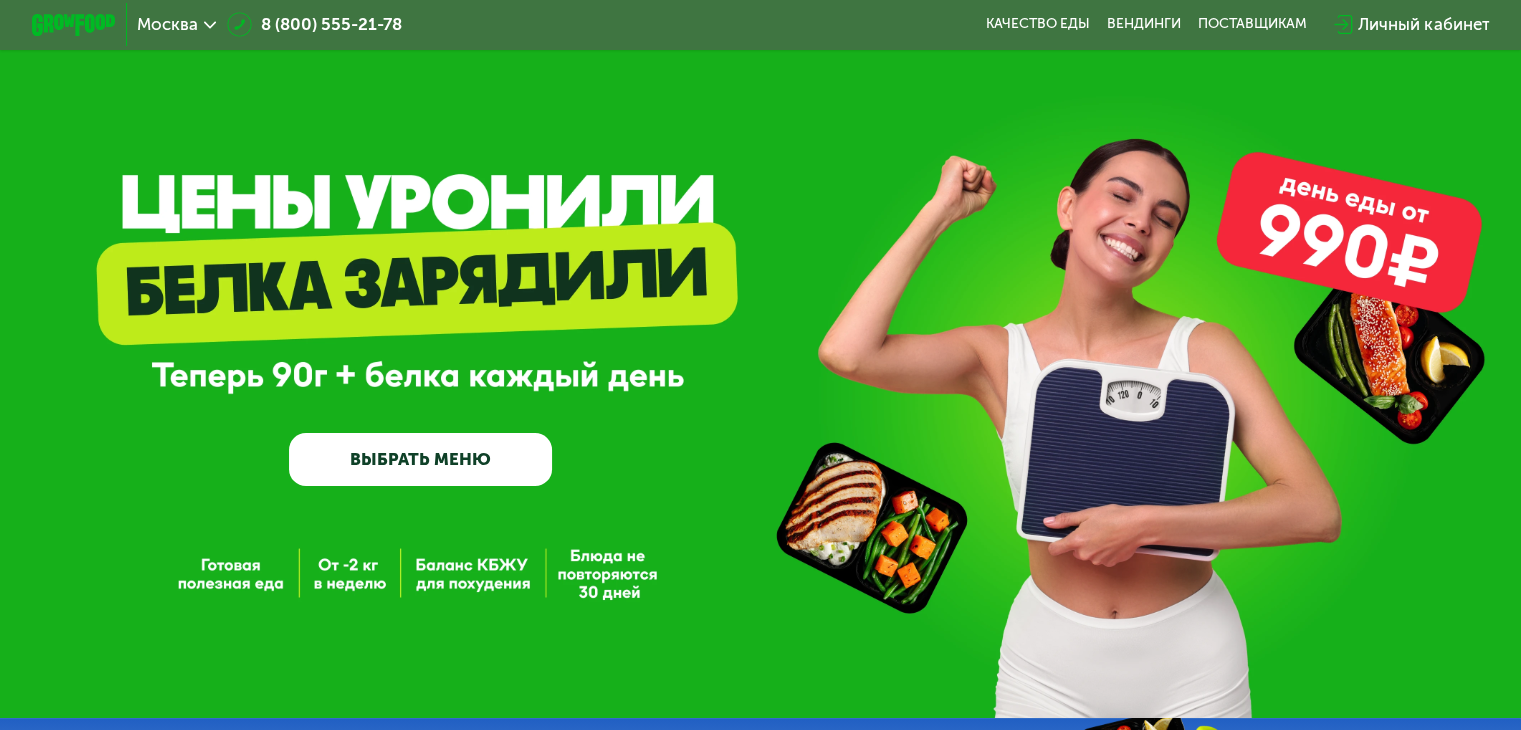click on "Москва" at bounding box center (176, 24) 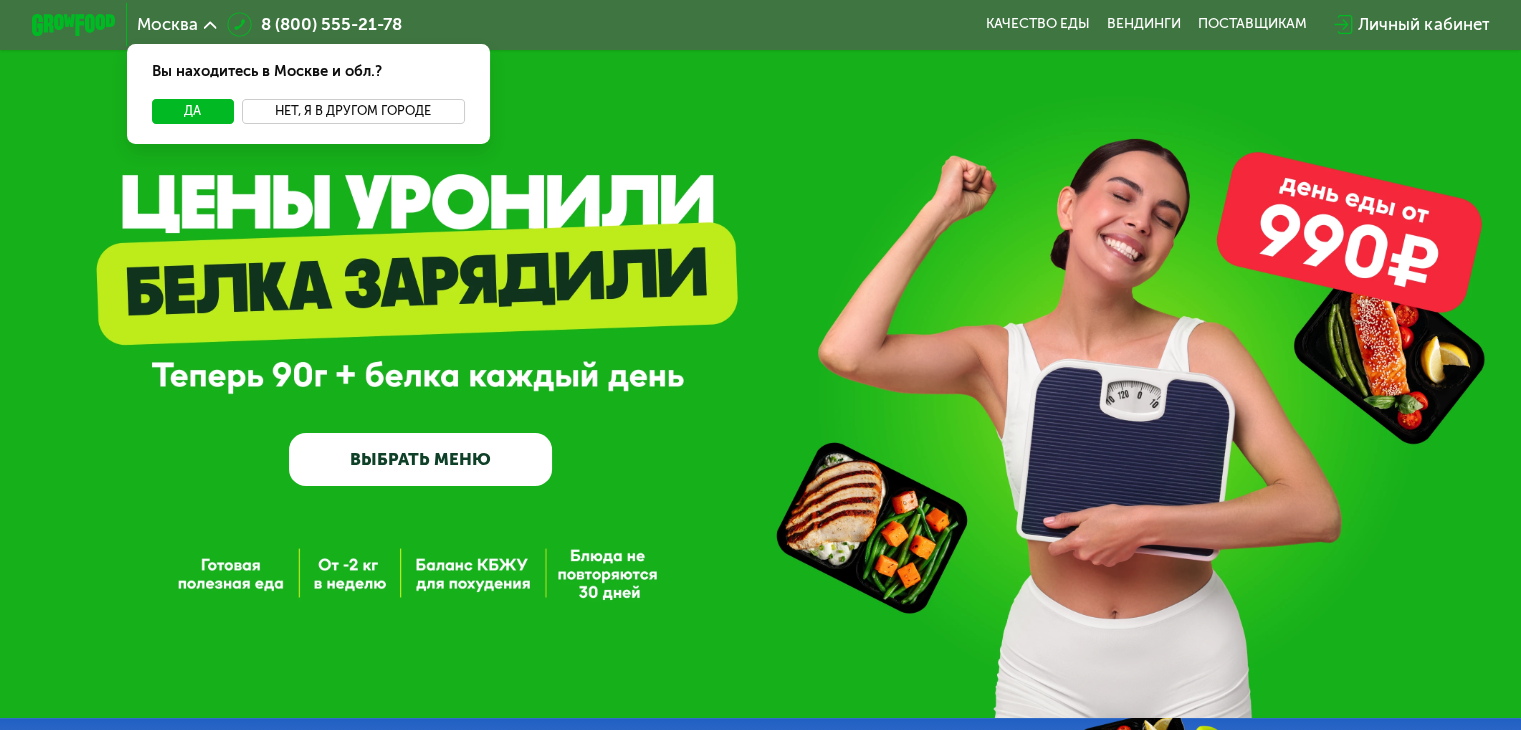click on "Нет, я в другом городе" at bounding box center (353, 111) 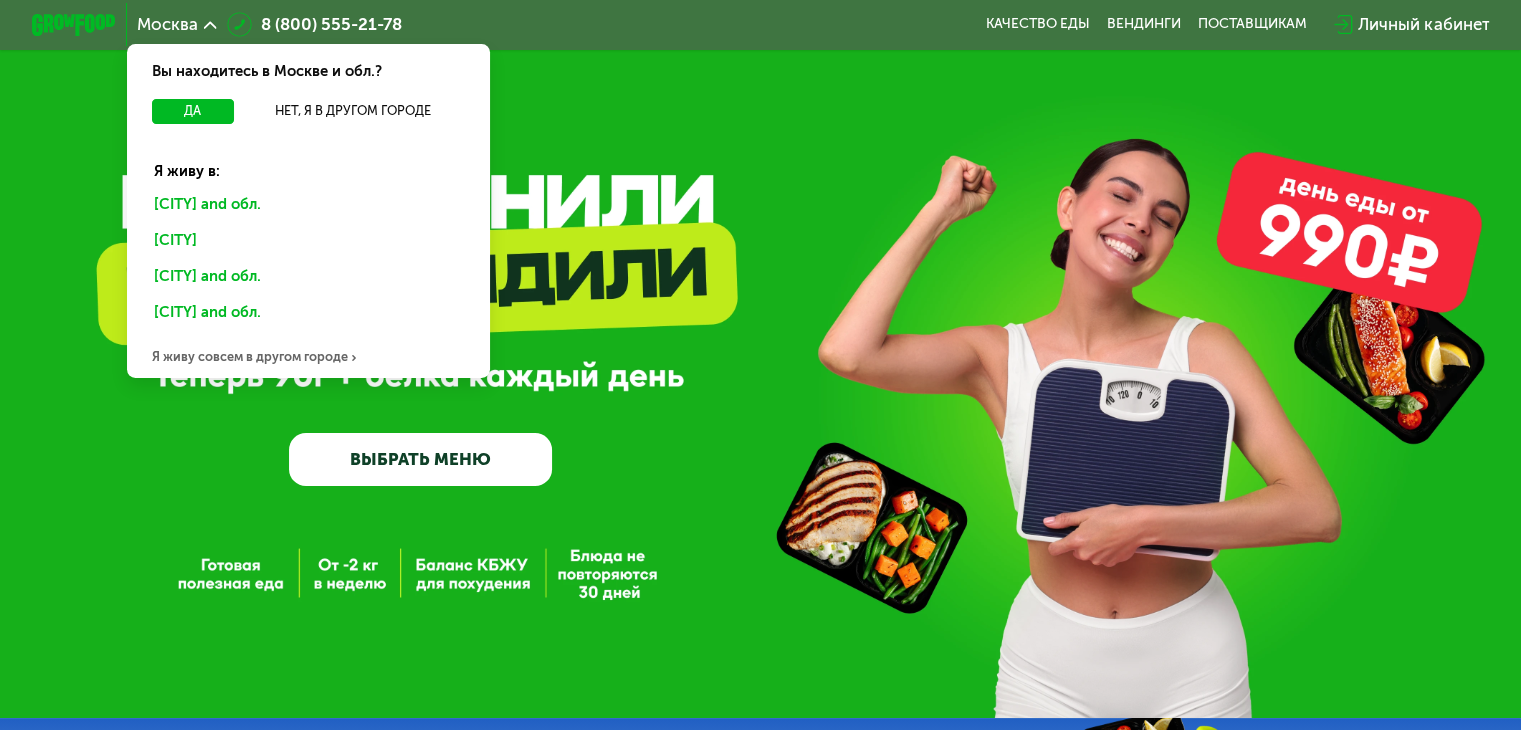 click on "[CITY] and обл." 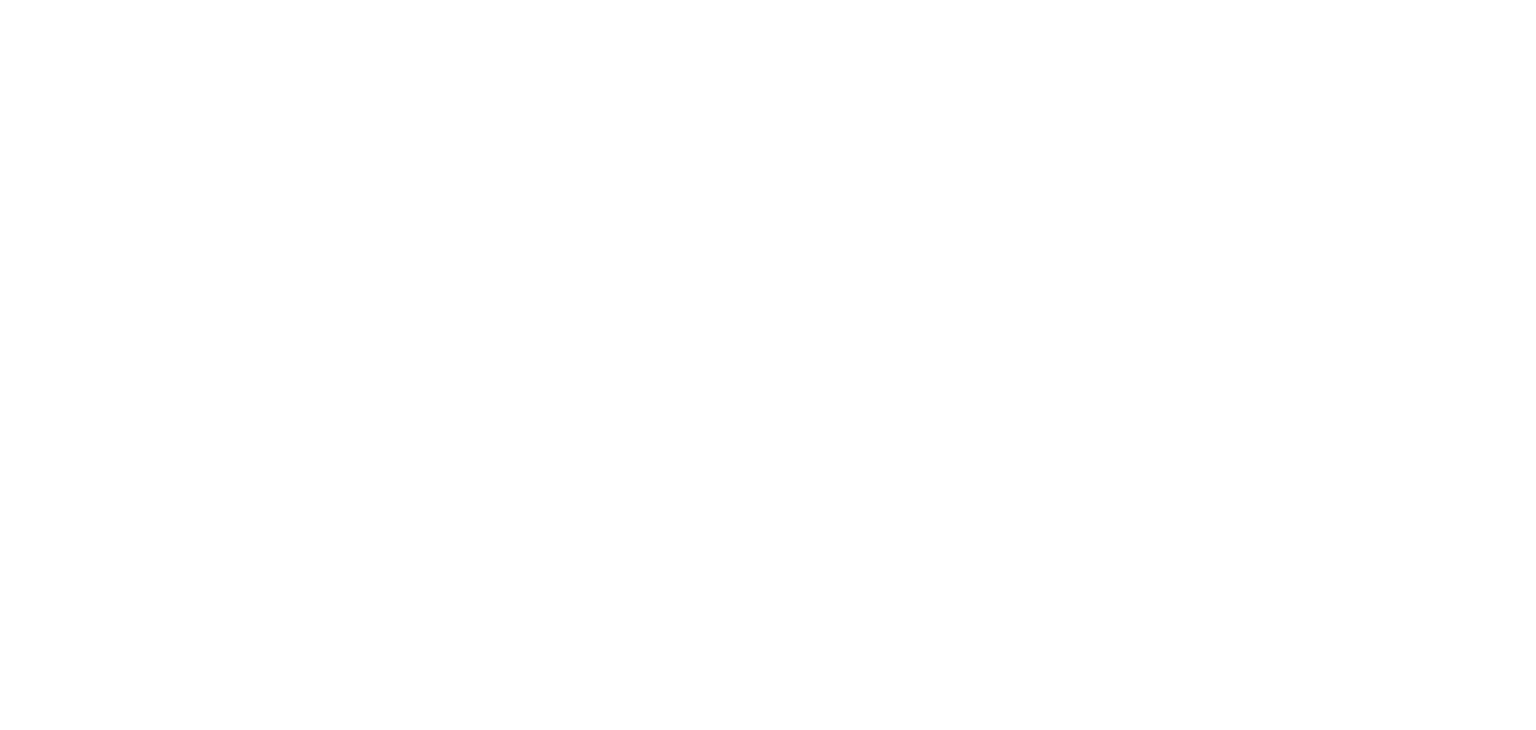 scroll, scrollTop: 0, scrollLeft: 0, axis: both 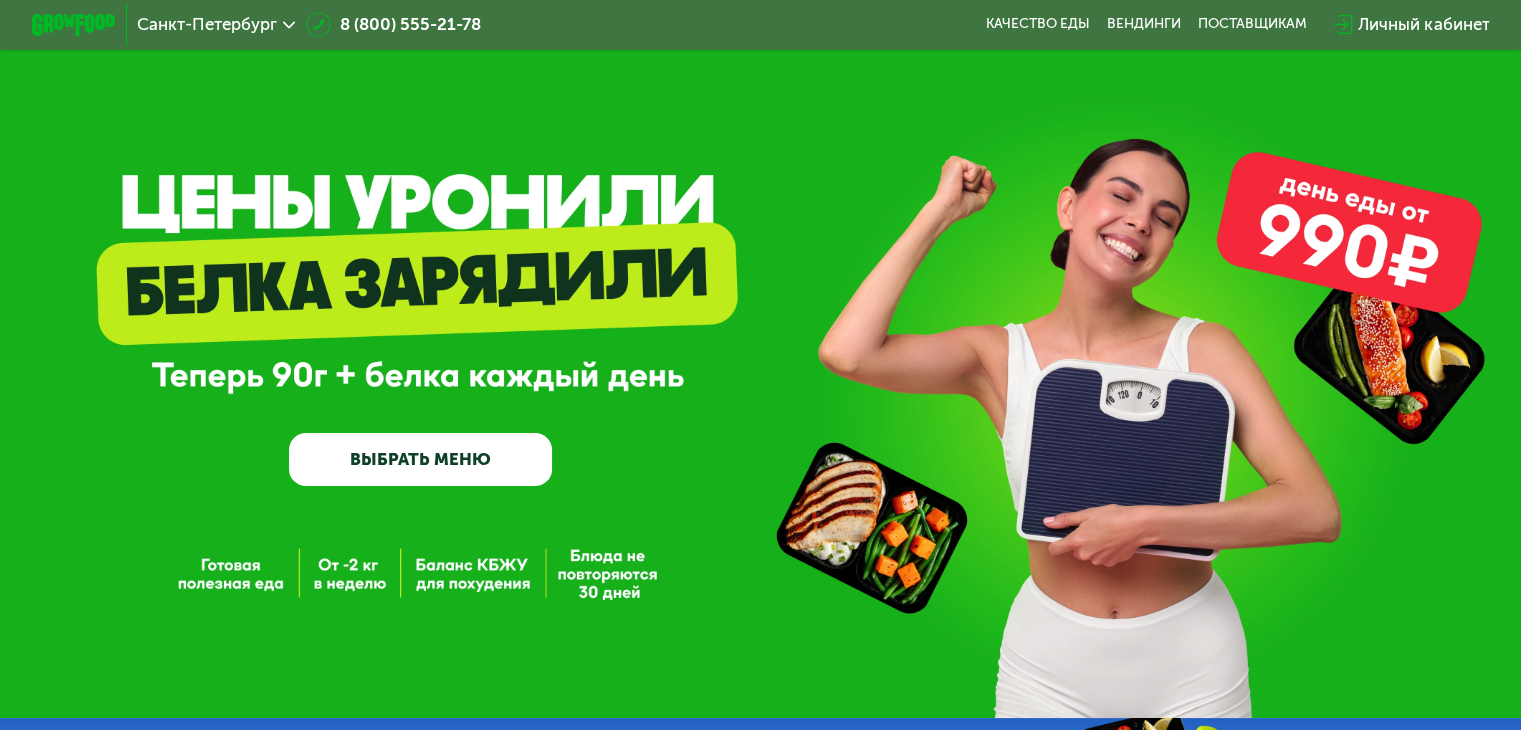 click on "ВЫБРАТЬ МЕНЮ" at bounding box center [420, 459] 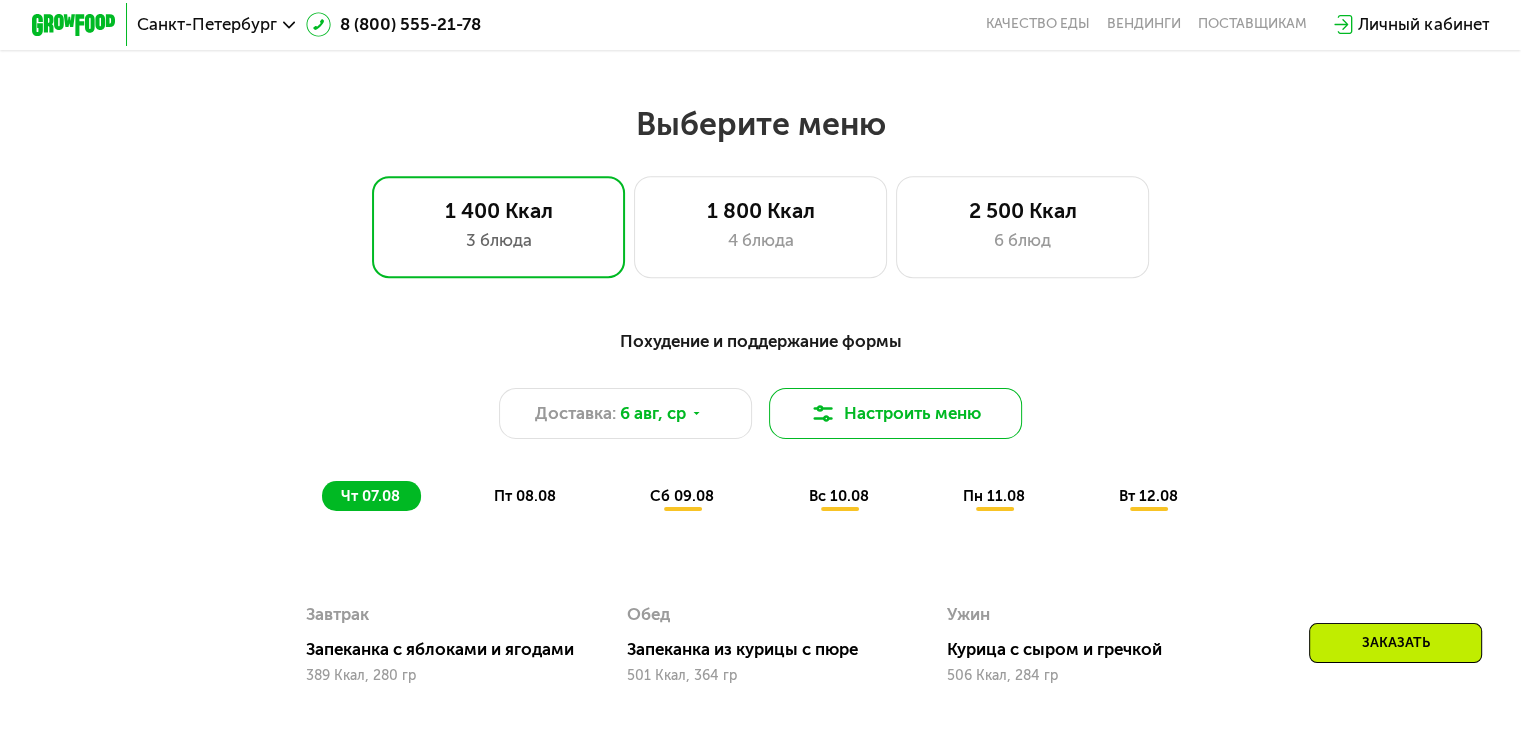 scroll, scrollTop: 836, scrollLeft: 0, axis: vertical 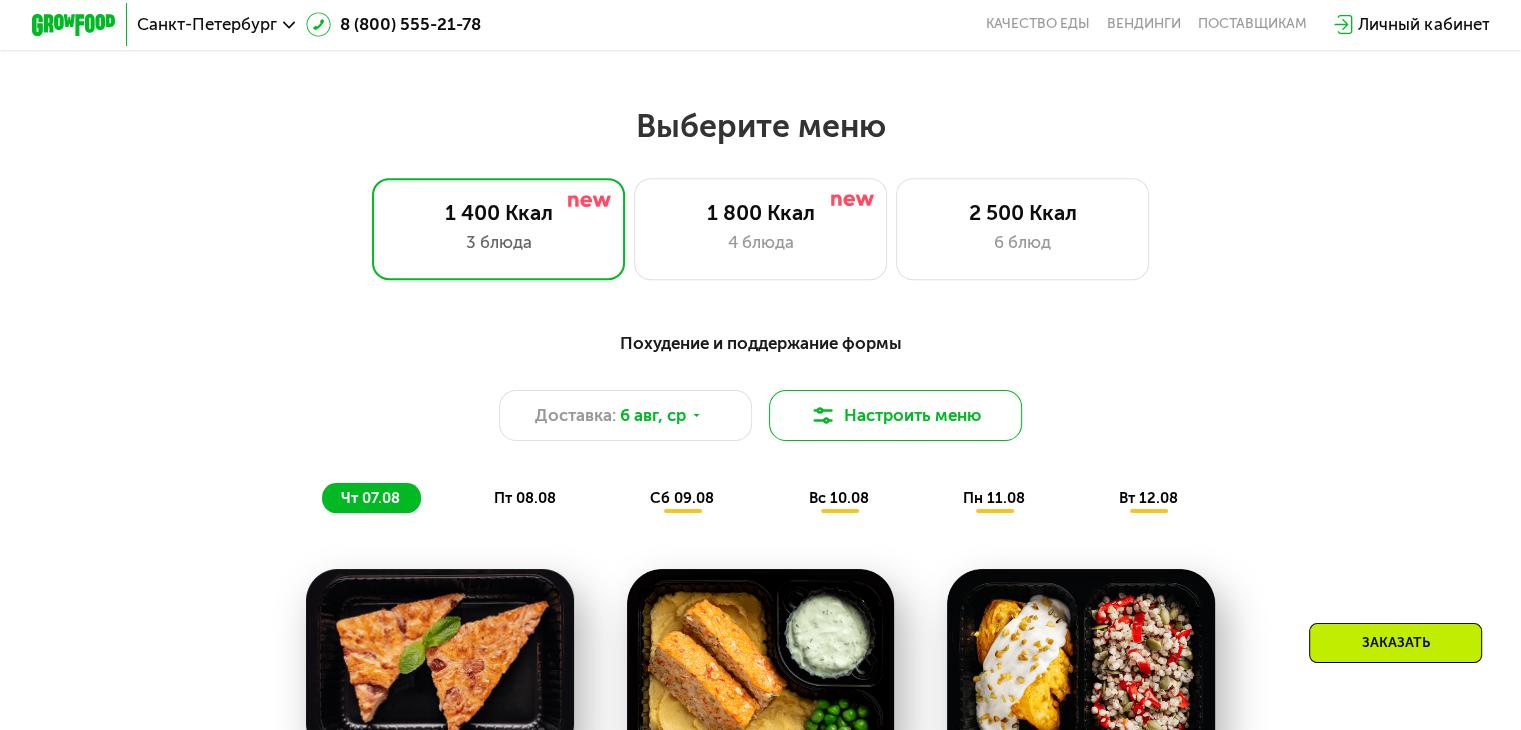 click on "Настроить меню" at bounding box center [896, 415] 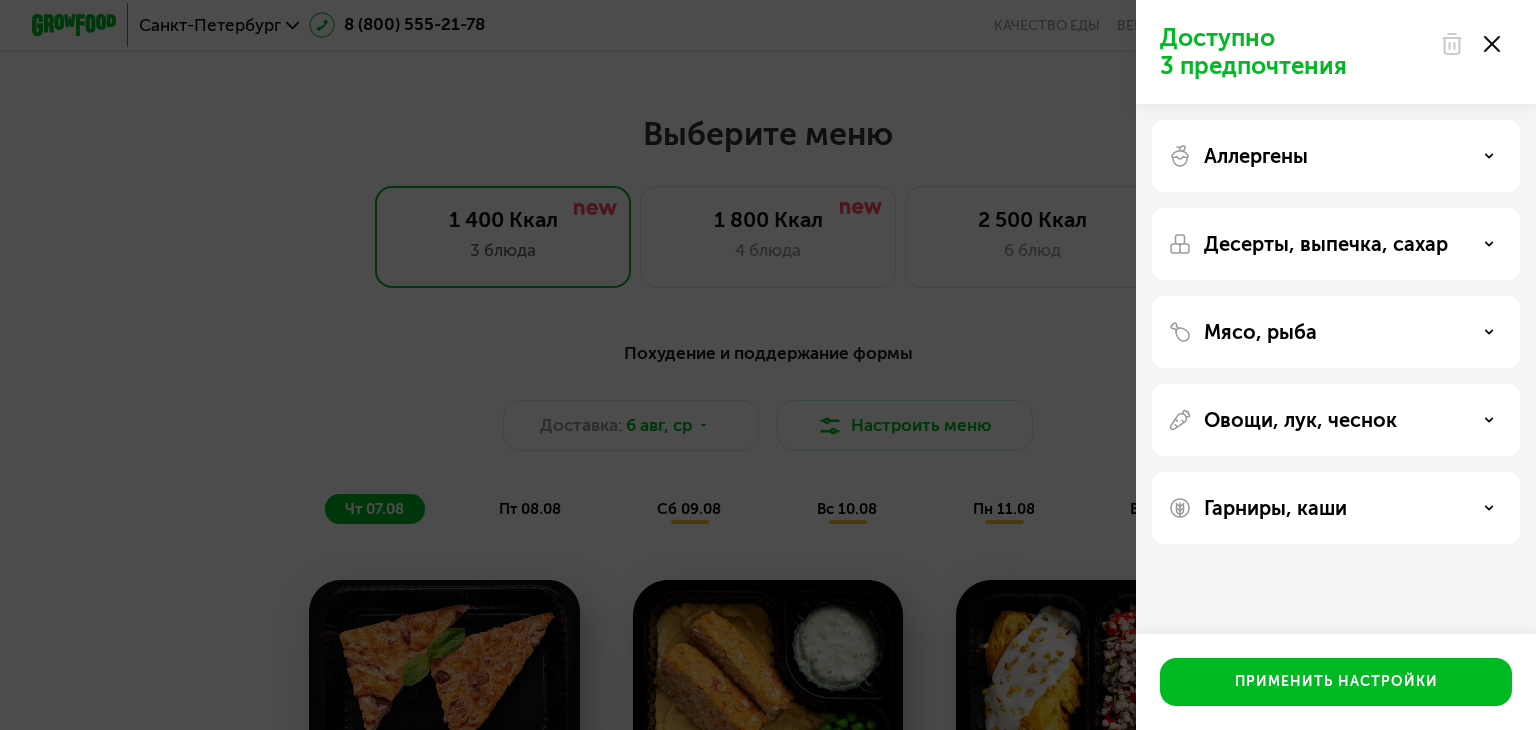 click on "Доступно 3 предпочтения Аллергены Десерты, выпечка, сахар Мясо, рыба Овощи, лук, чеснок Гарниры, каши  Применить настройки" 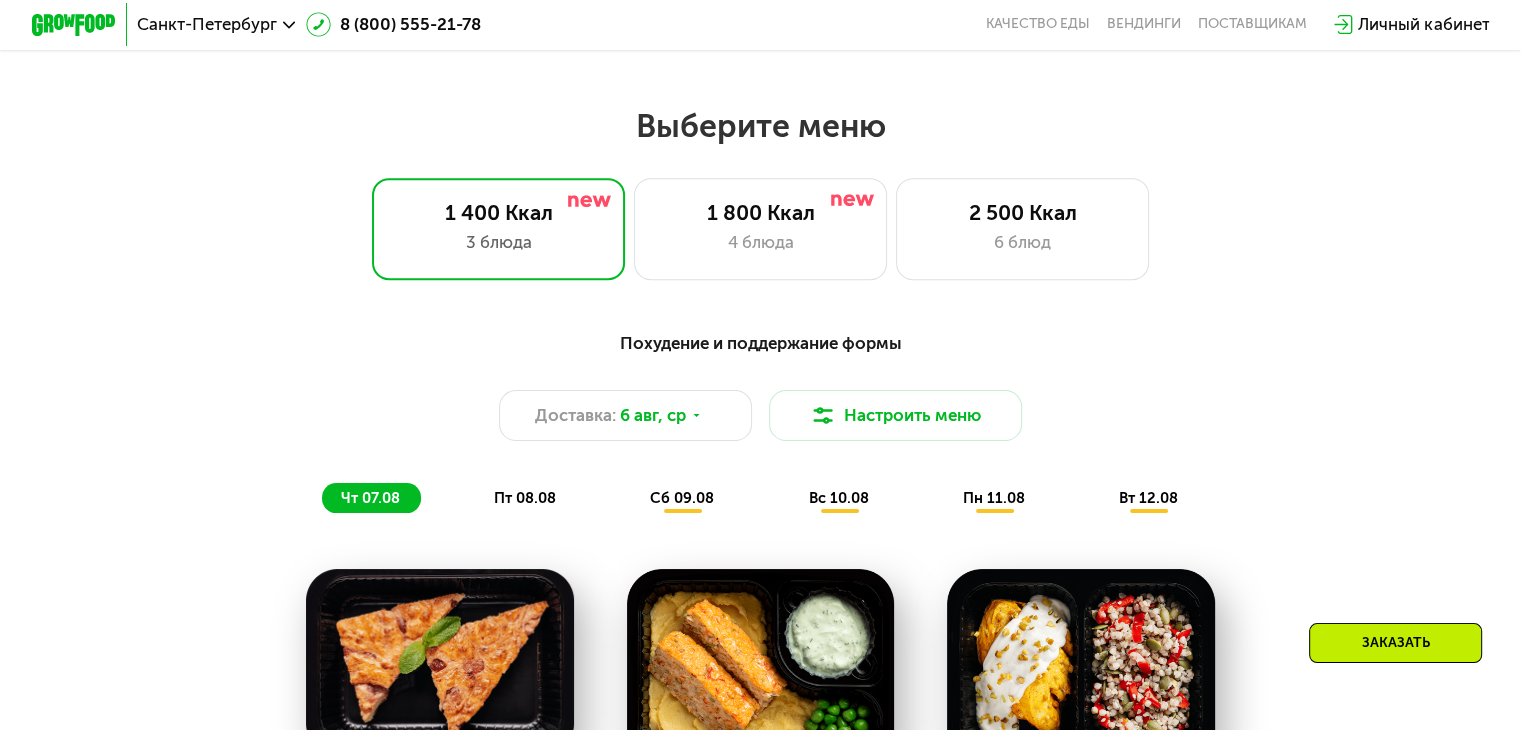 drag, startPoint x: 1012, startPoint y: 445, endPoint x: 1120, endPoint y: 371, distance: 130.91983 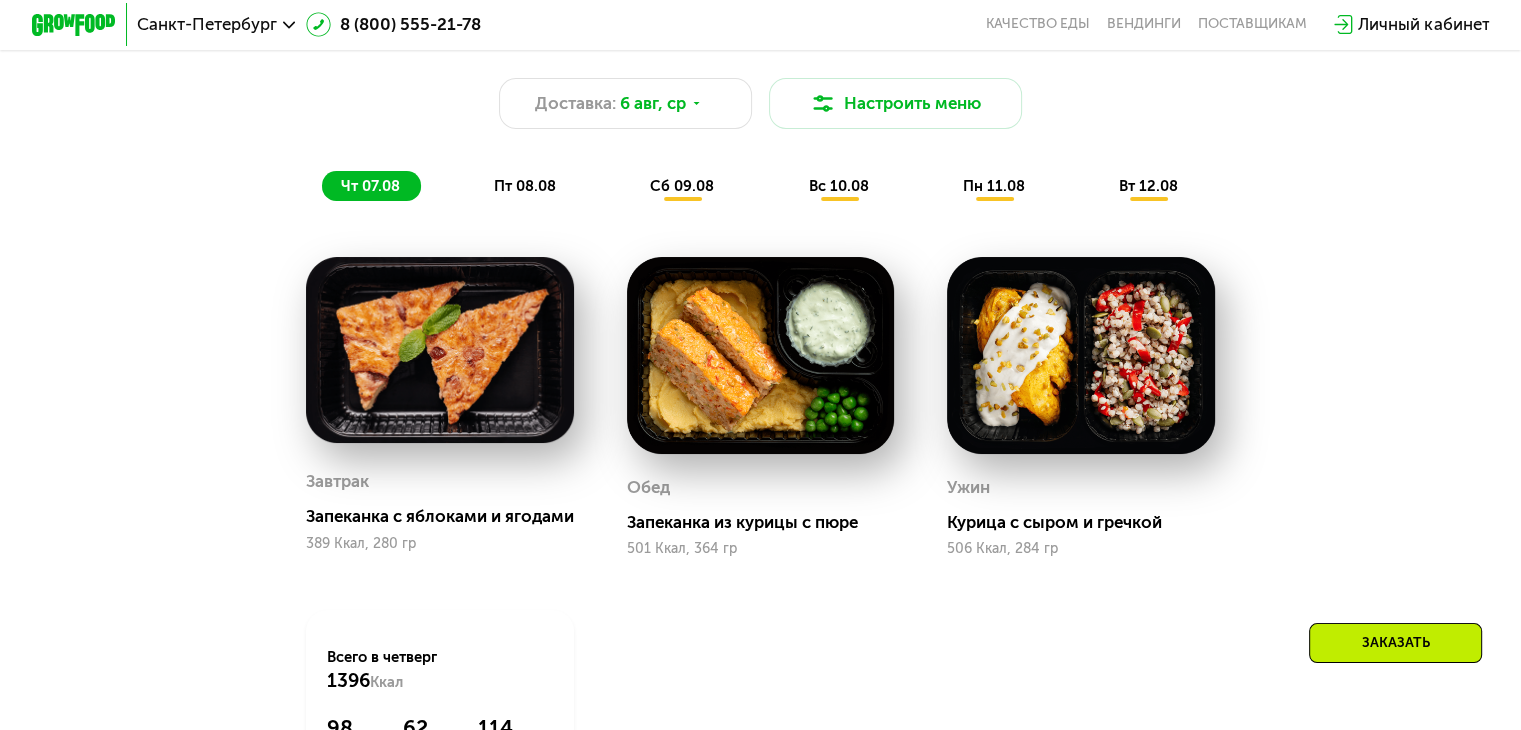 scroll, scrollTop: 1160, scrollLeft: 0, axis: vertical 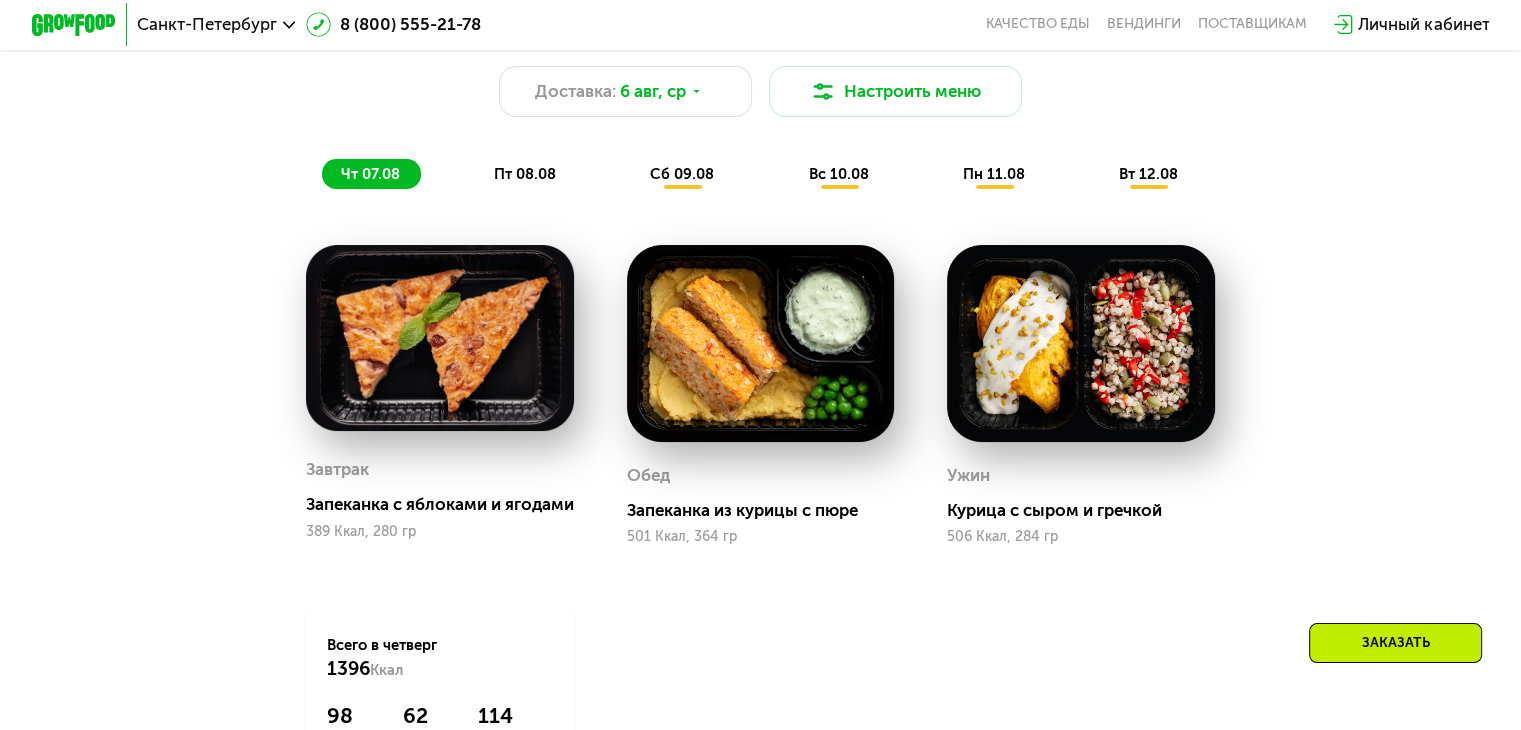 drag, startPoint x: 813, startPoint y: 569, endPoint x: 744, endPoint y: 573, distance: 69.115845 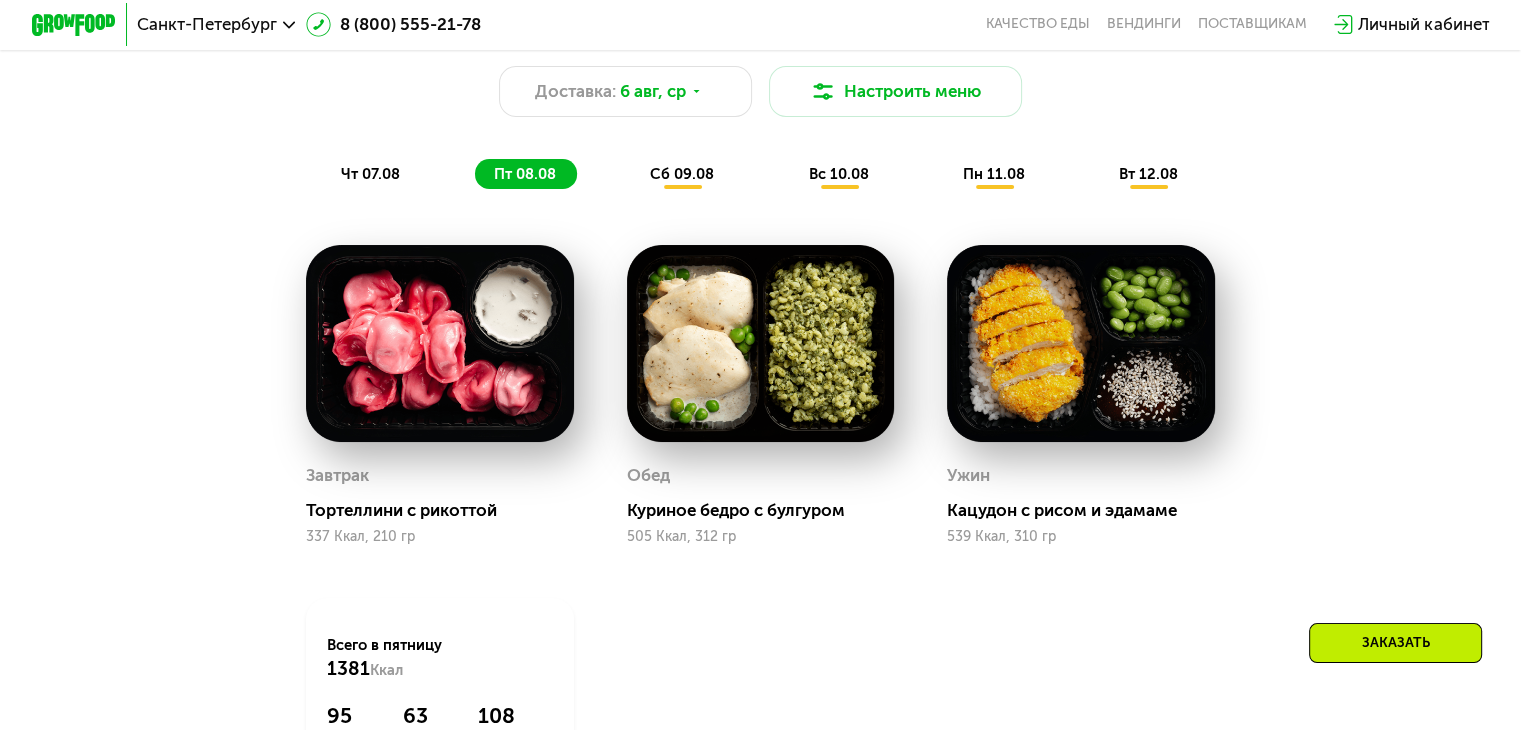 click on "сб 09.08" at bounding box center (682, 174) 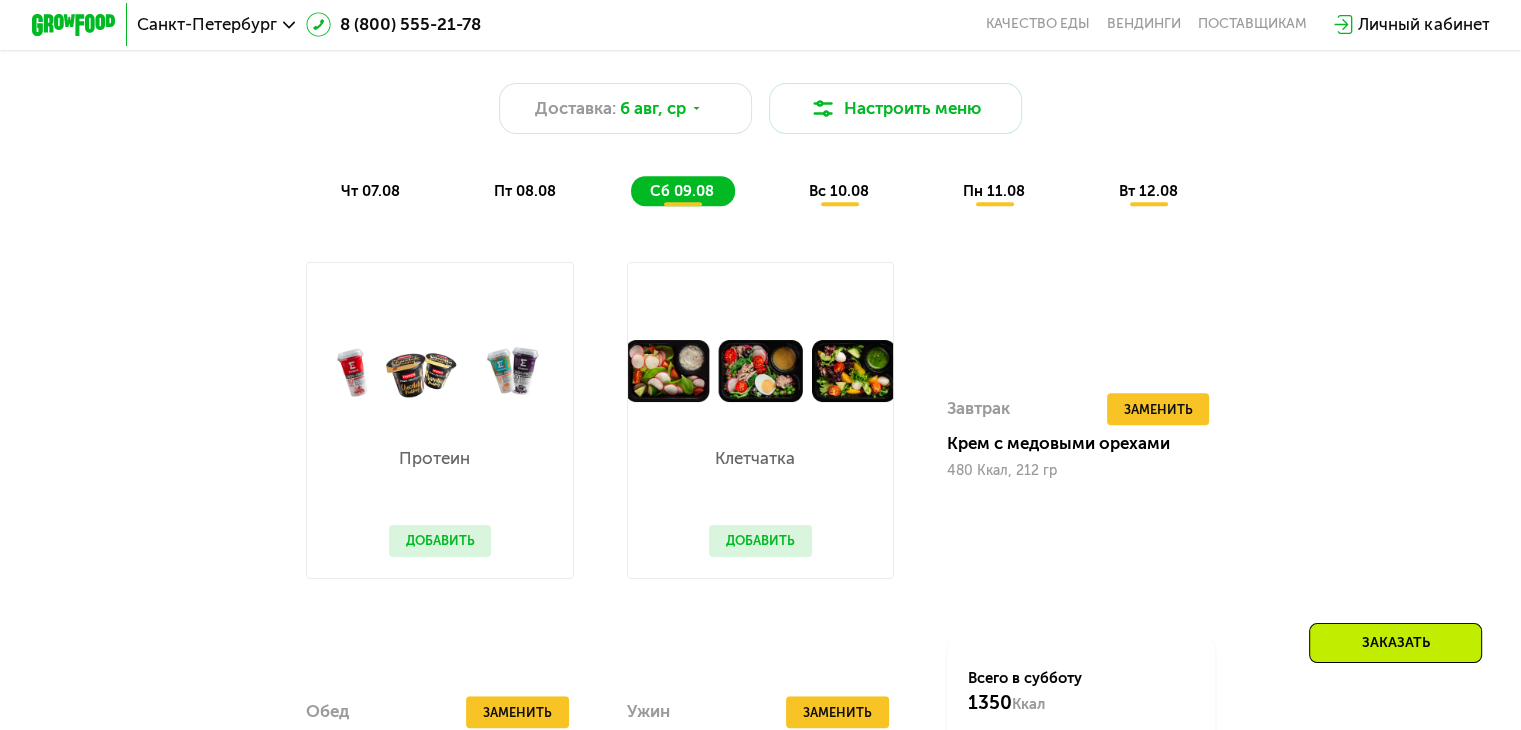 scroll, scrollTop: 1142, scrollLeft: 0, axis: vertical 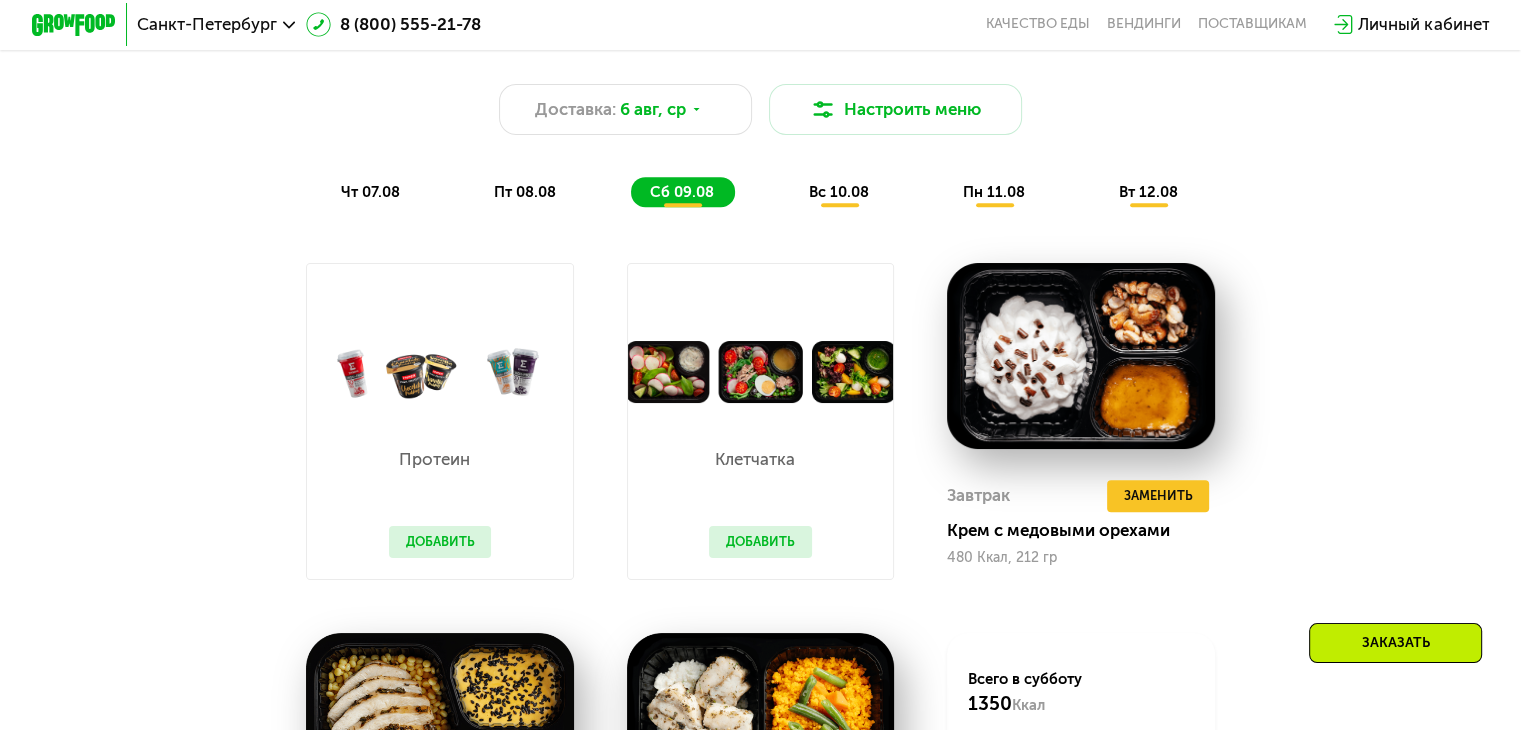 click on "чт 07.08" 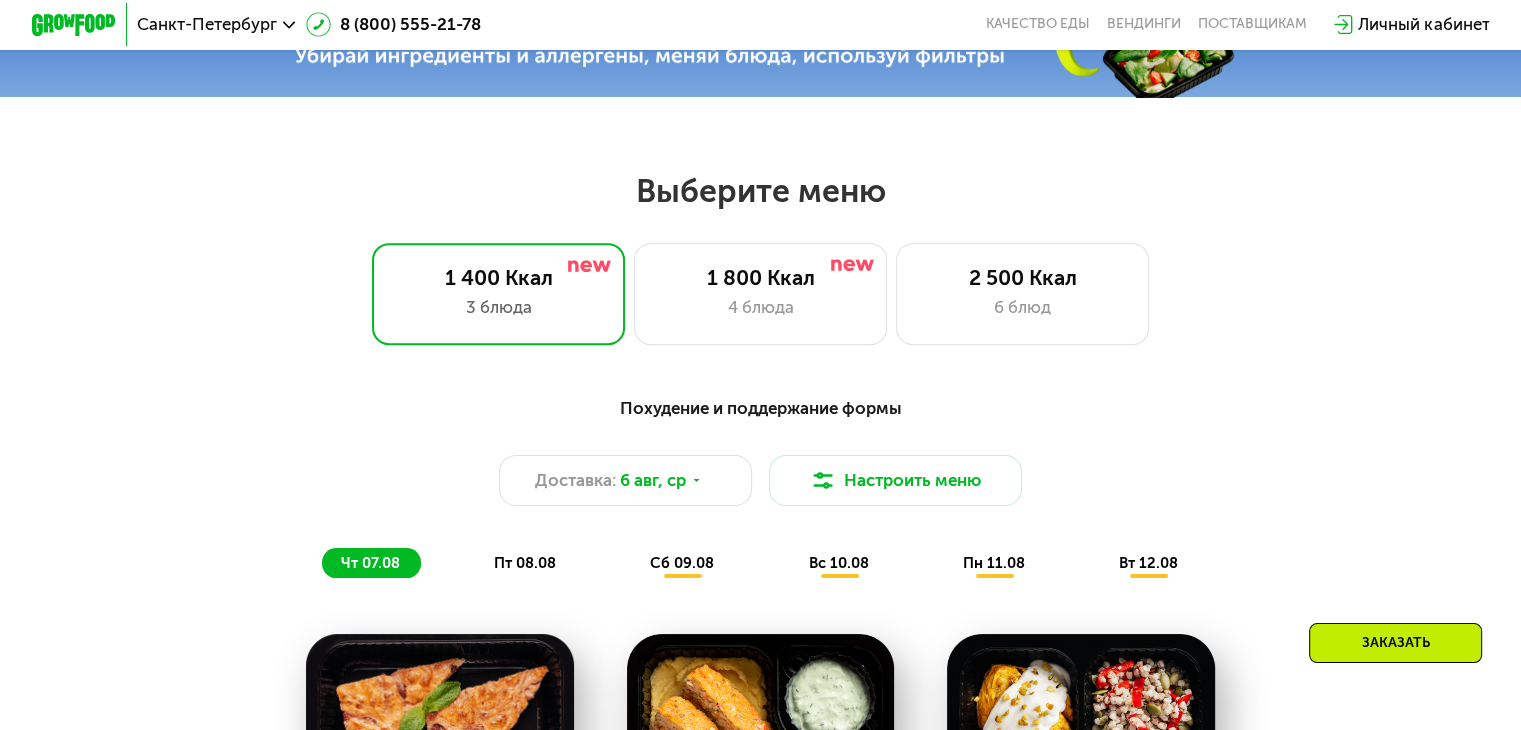 scroll, scrollTop: 768, scrollLeft: 0, axis: vertical 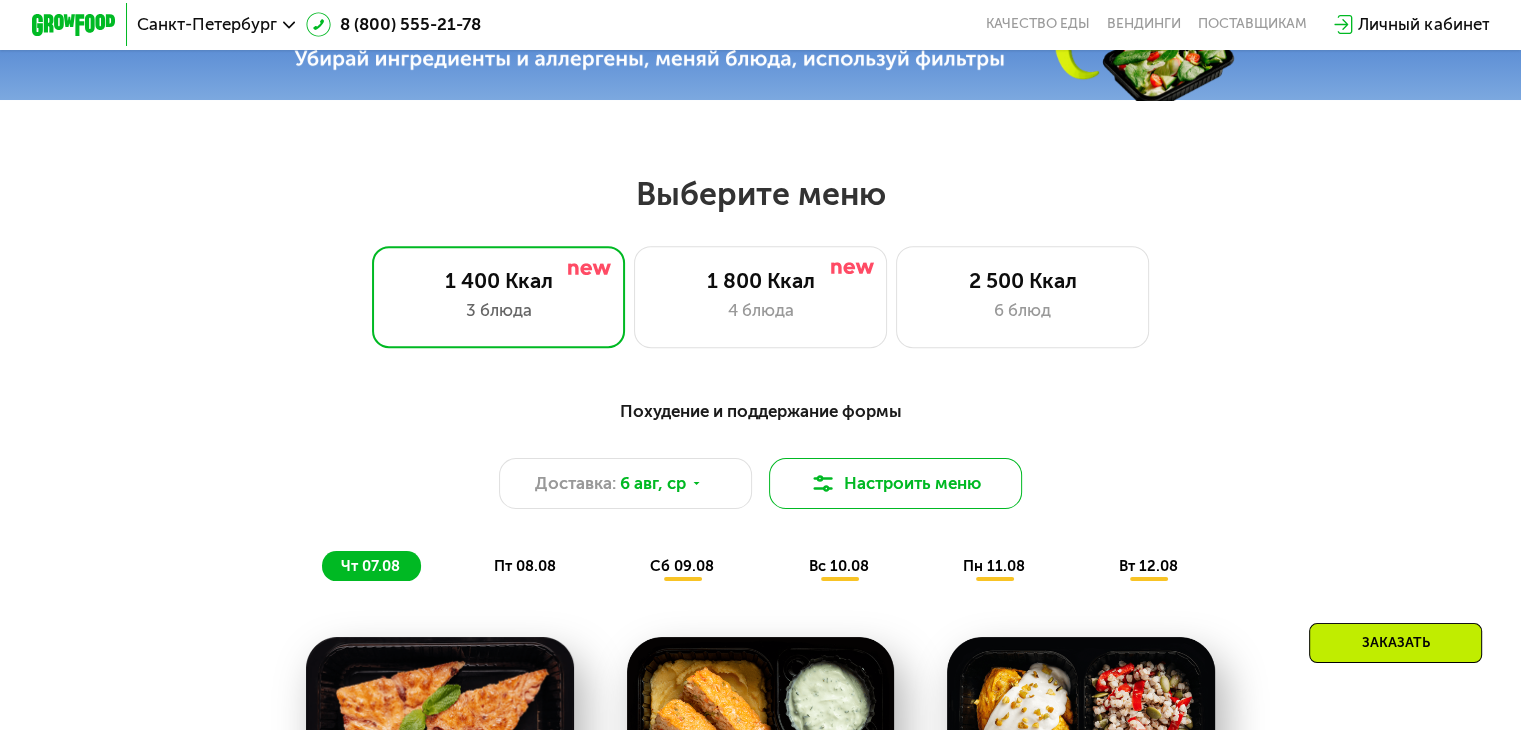 click on "Настроить меню" at bounding box center (896, 483) 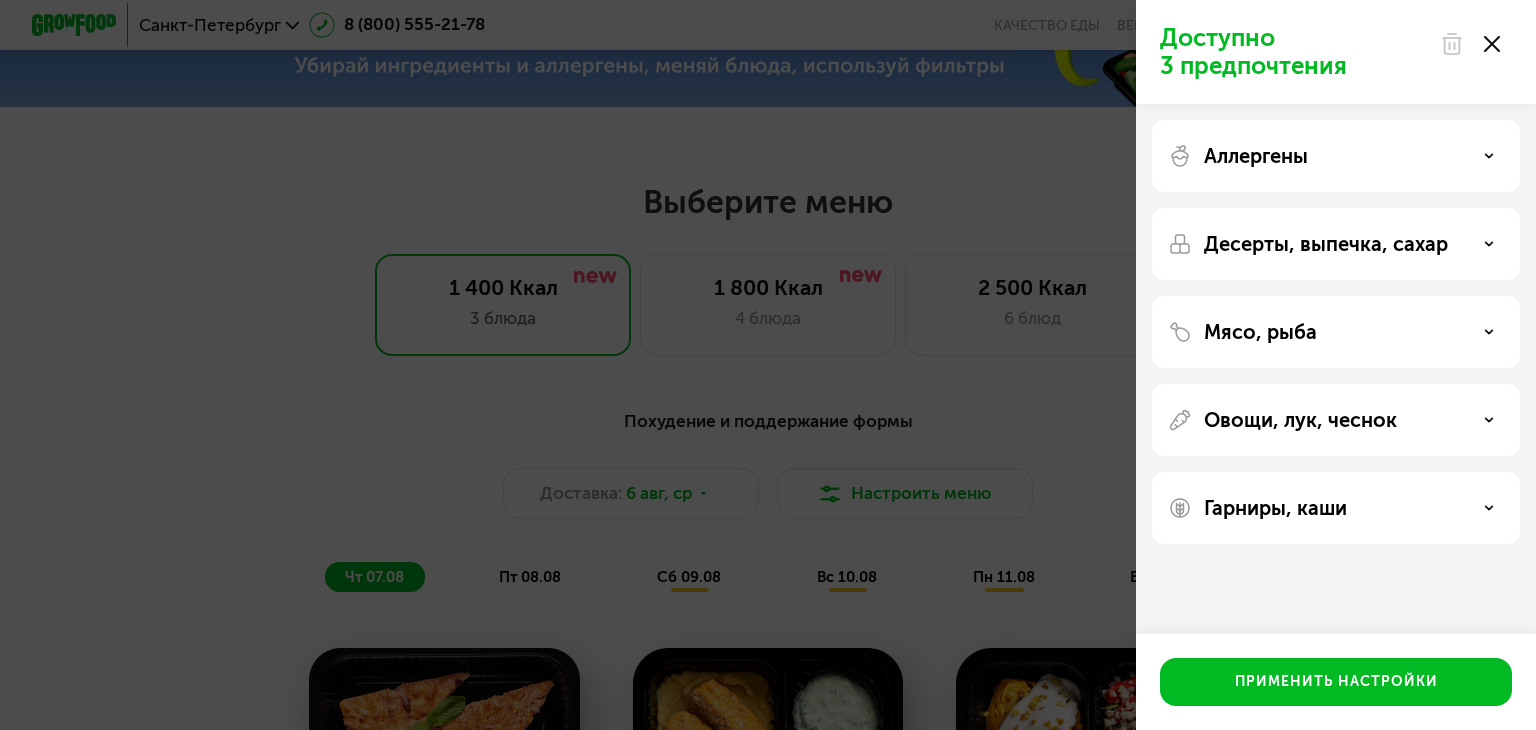 click on "Мясо, рыба" at bounding box center (1260, 332) 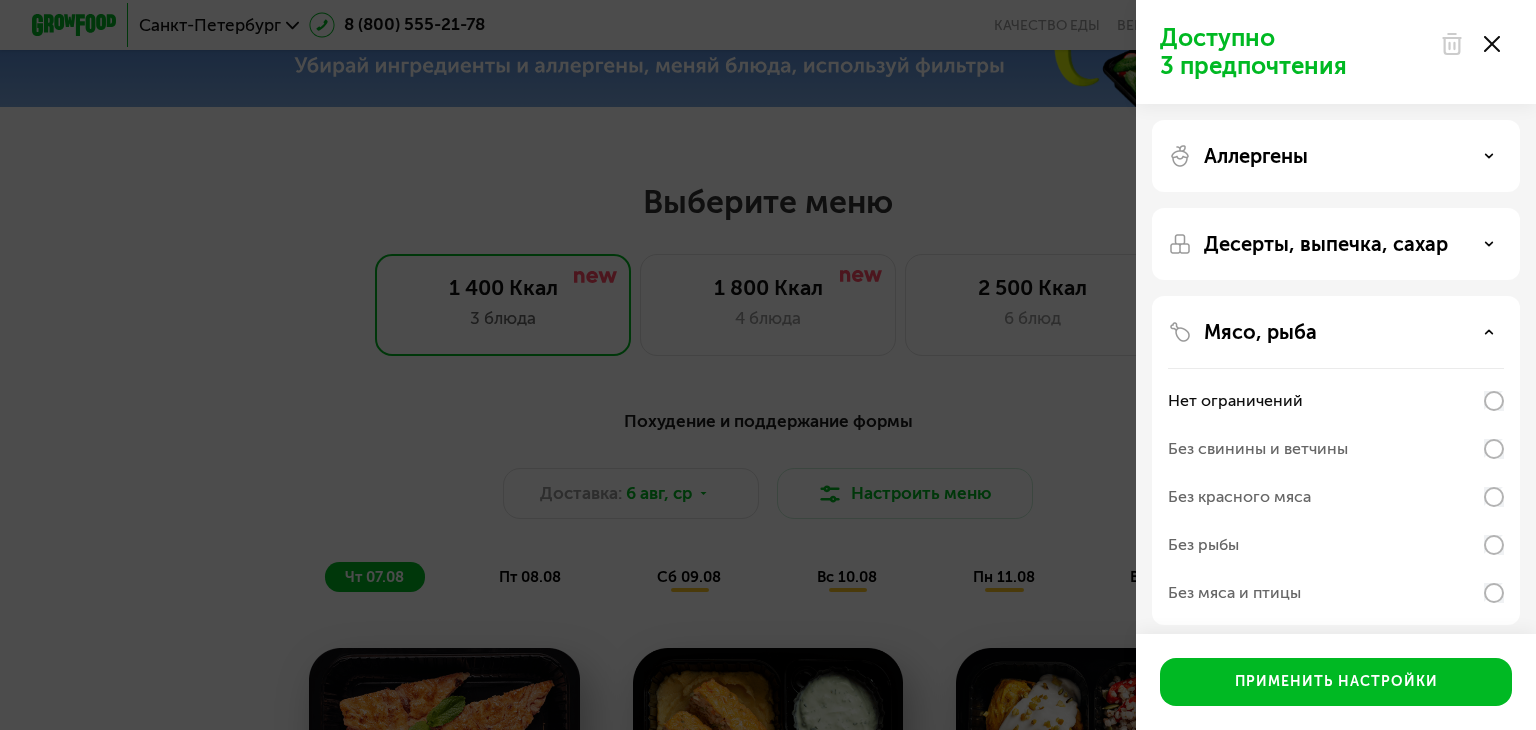 click on "Без рыбы" 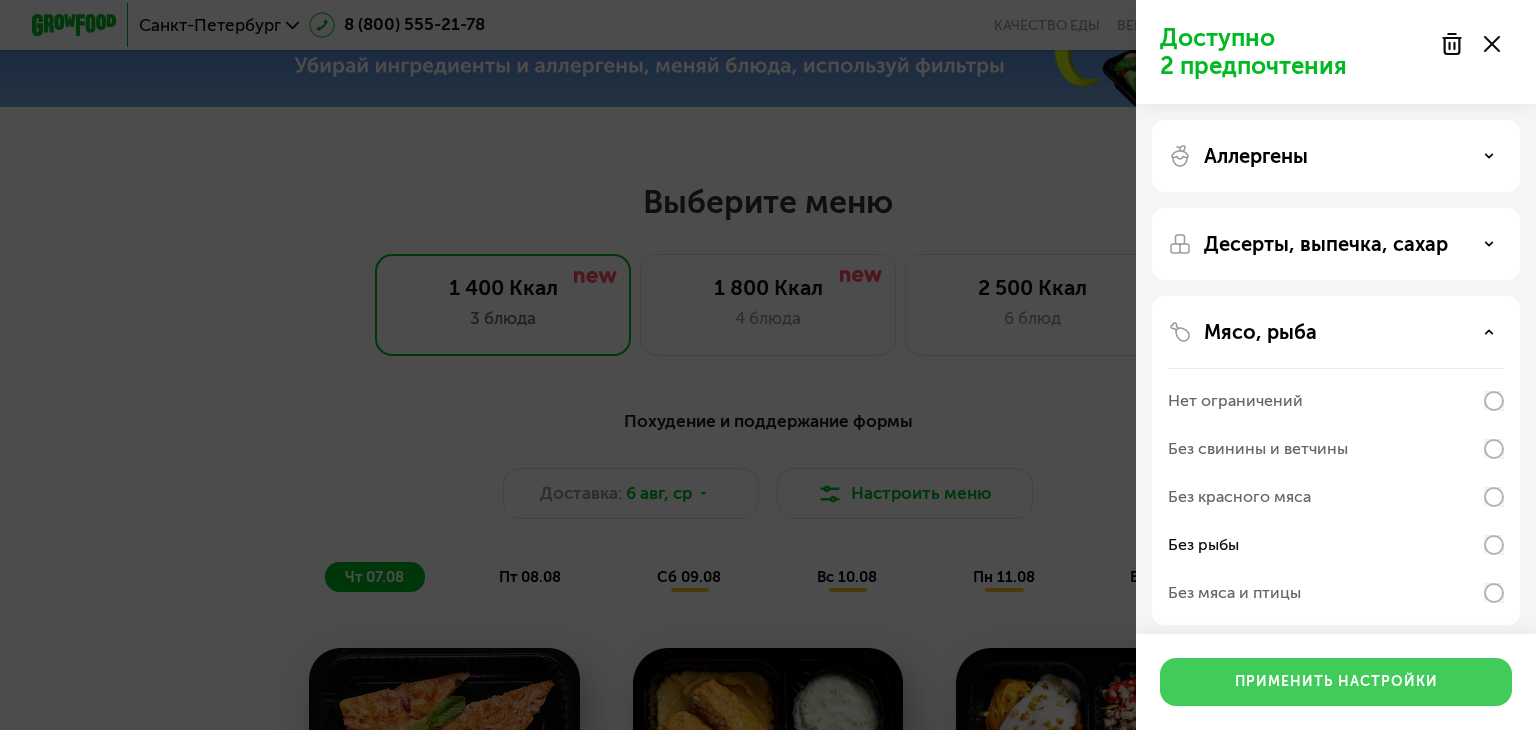 click on "Применить настройки" at bounding box center (1336, 682) 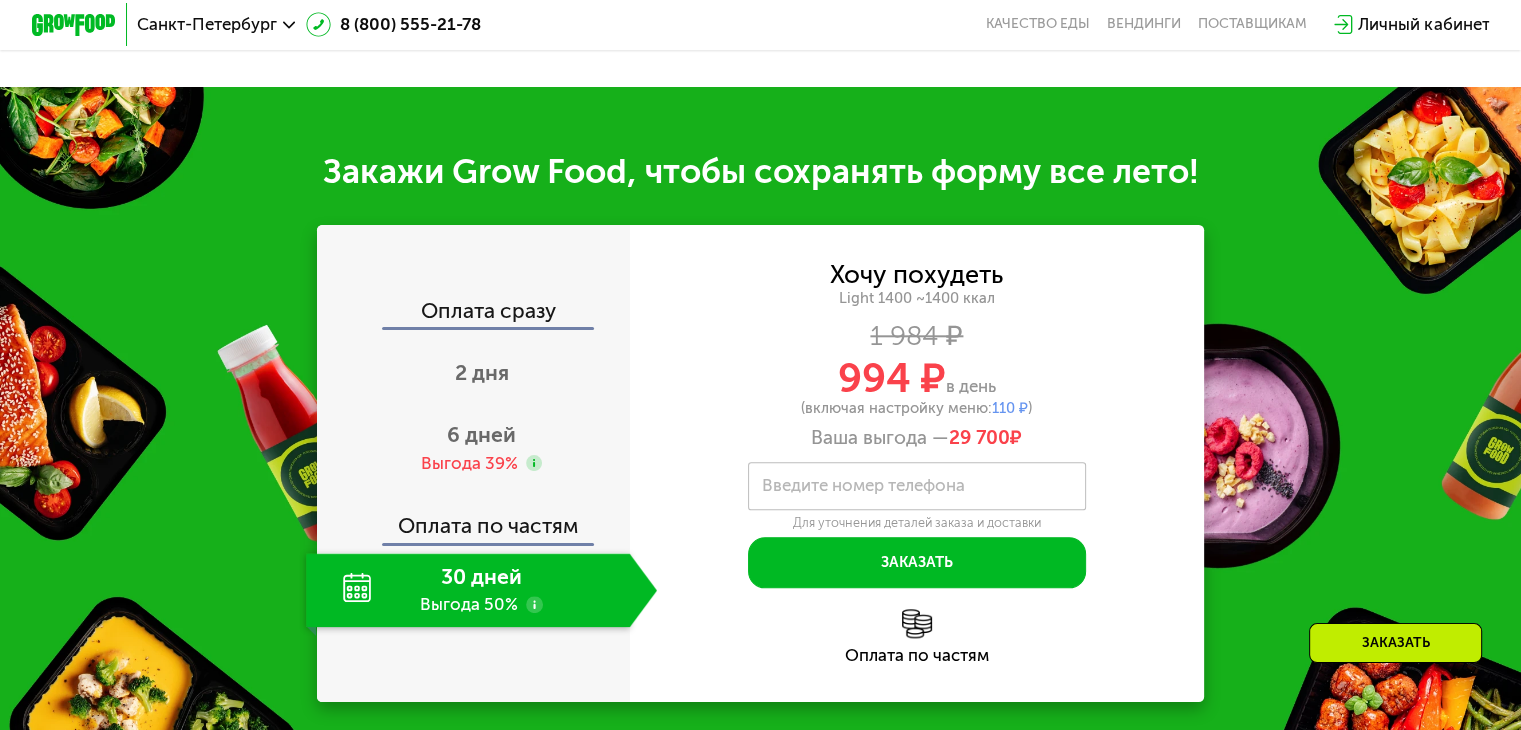 scroll, scrollTop: 2076, scrollLeft: 0, axis: vertical 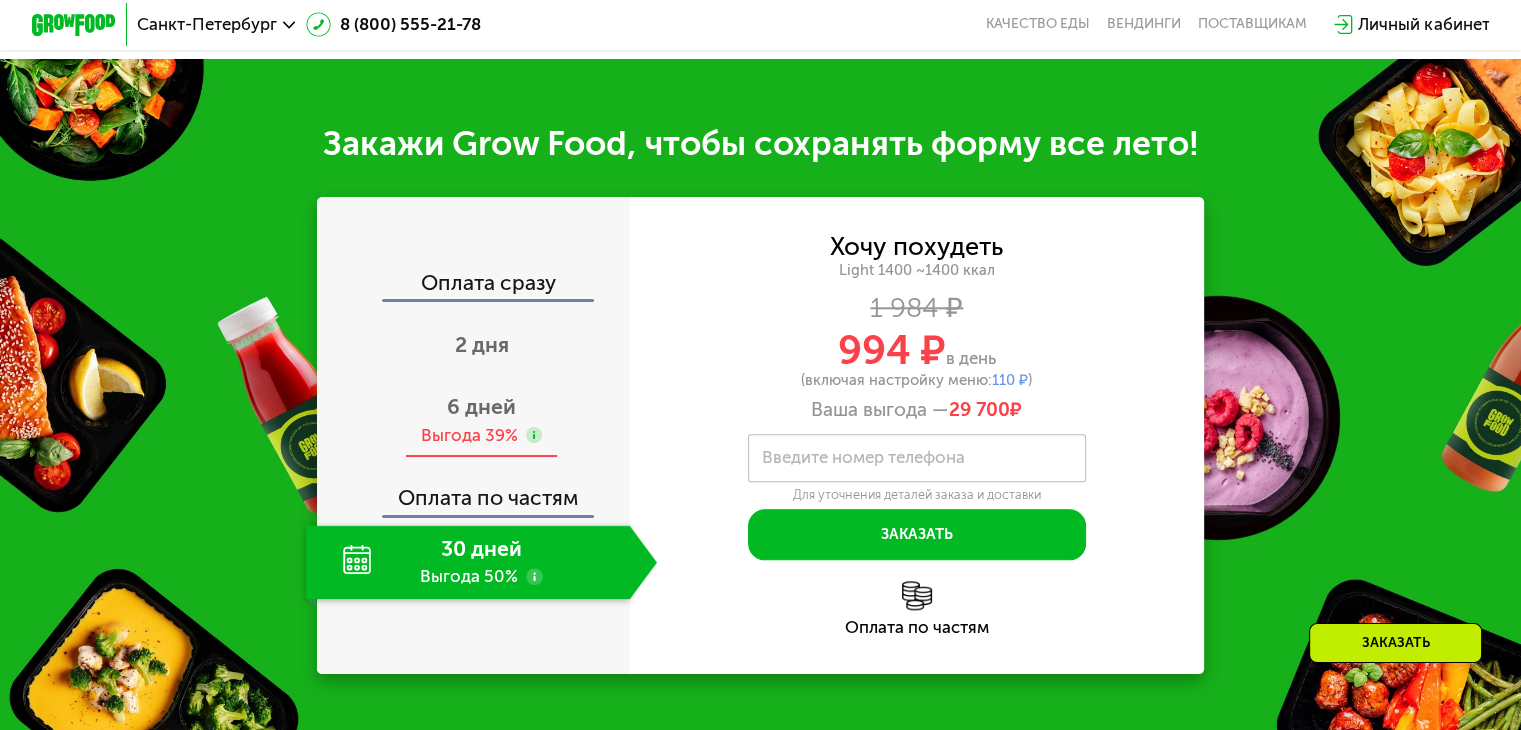 click on "Выгода 39%" at bounding box center (468, 435) 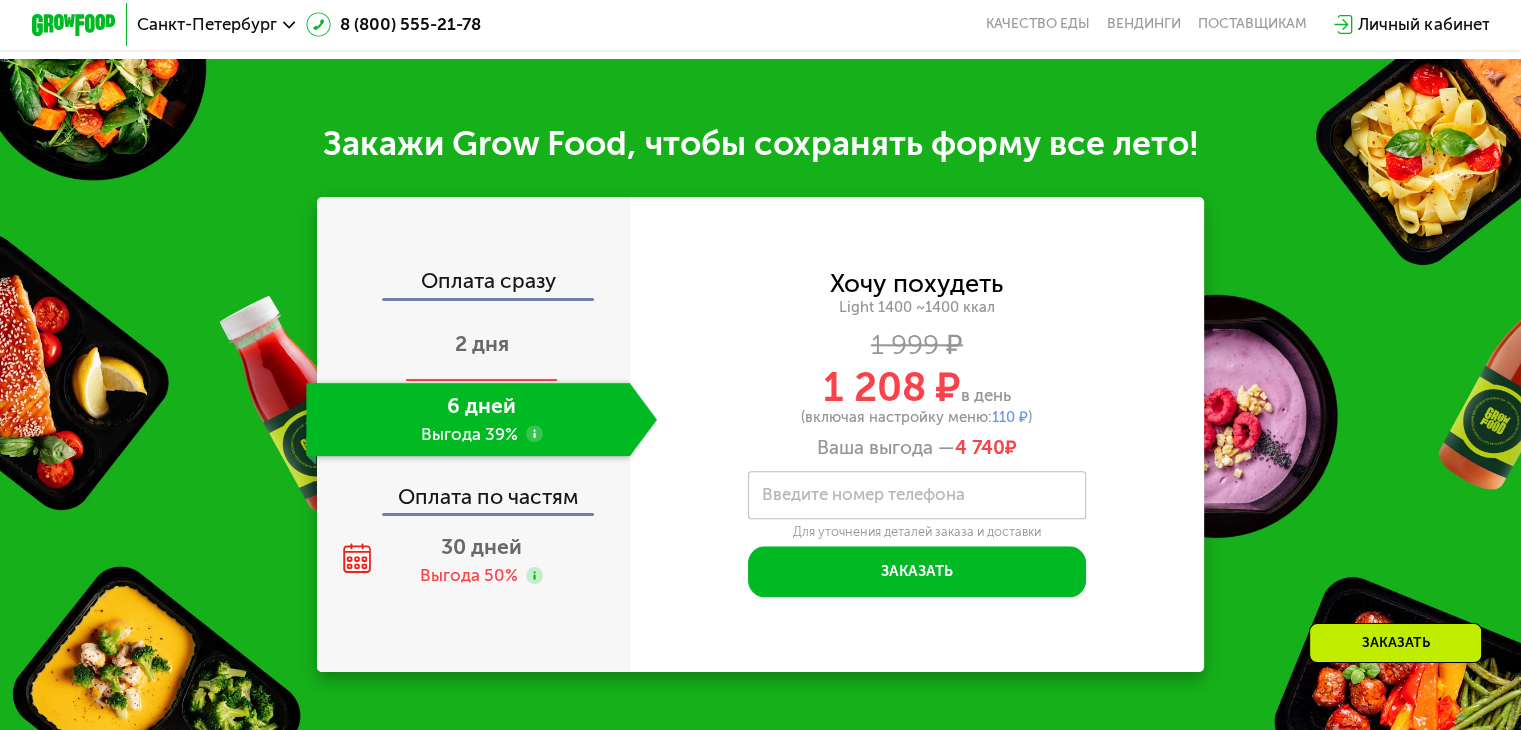 click on "2 дня" at bounding box center [482, 343] 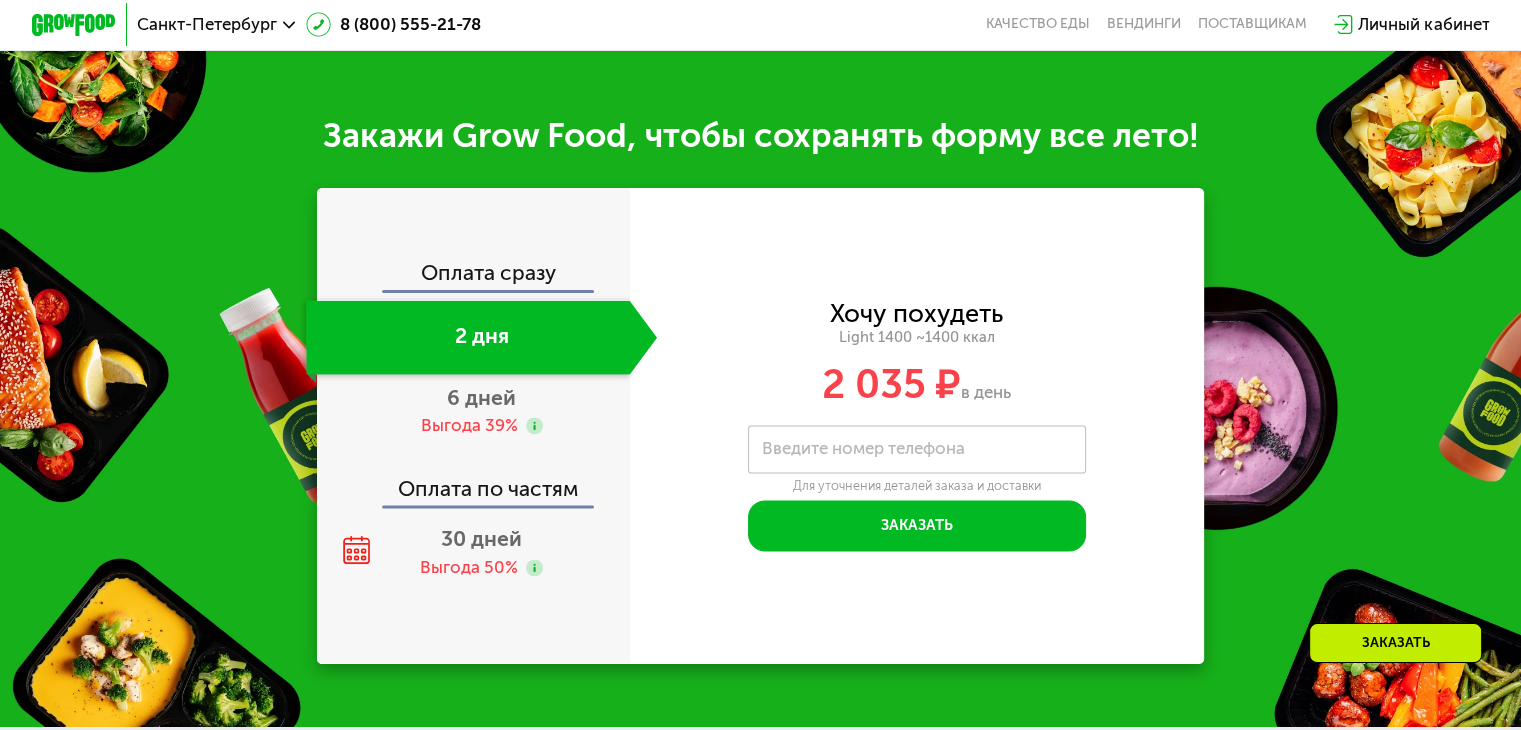 scroll, scrollTop: 2023, scrollLeft: 0, axis: vertical 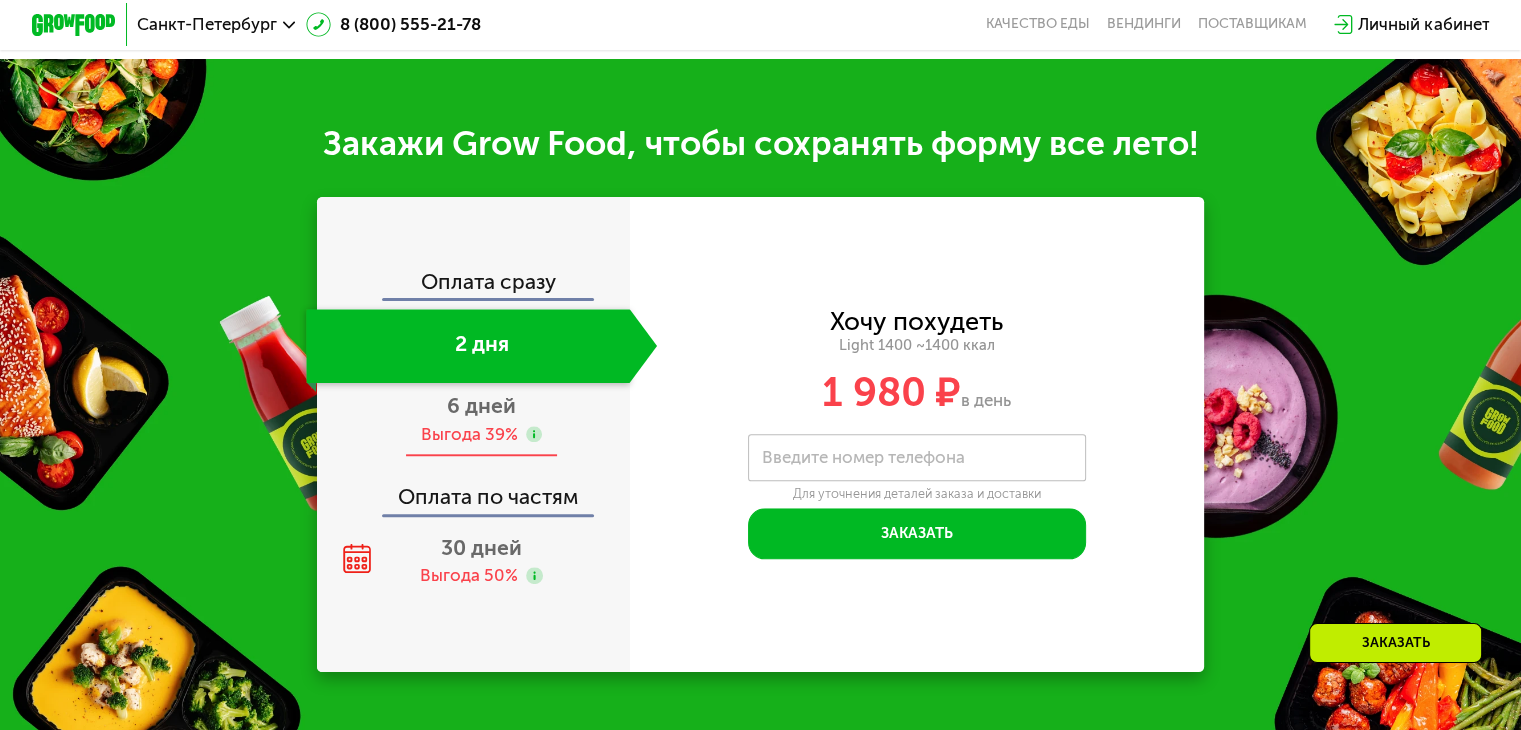 click on "6 дней" at bounding box center [481, 405] 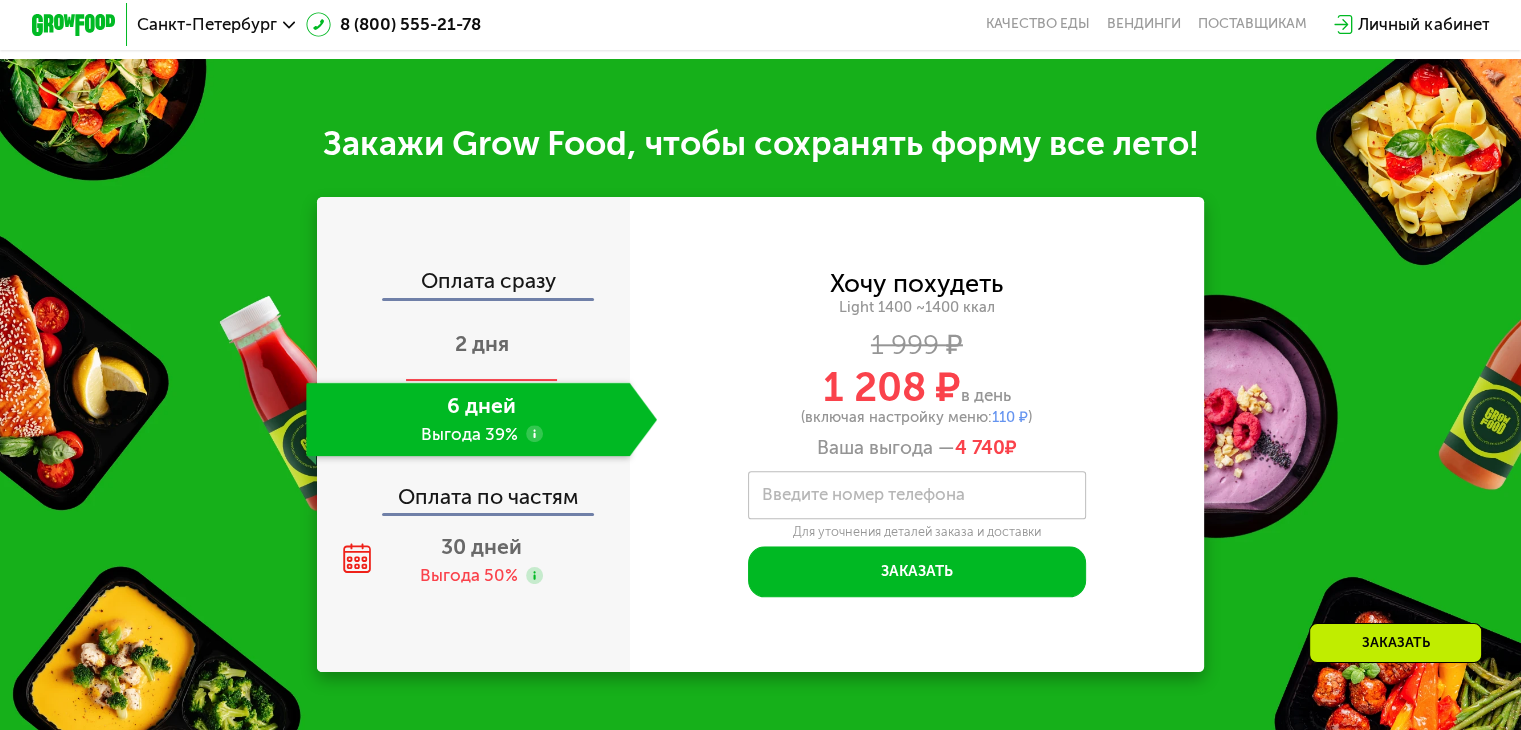 click on "2 дня" at bounding box center (481, 345) 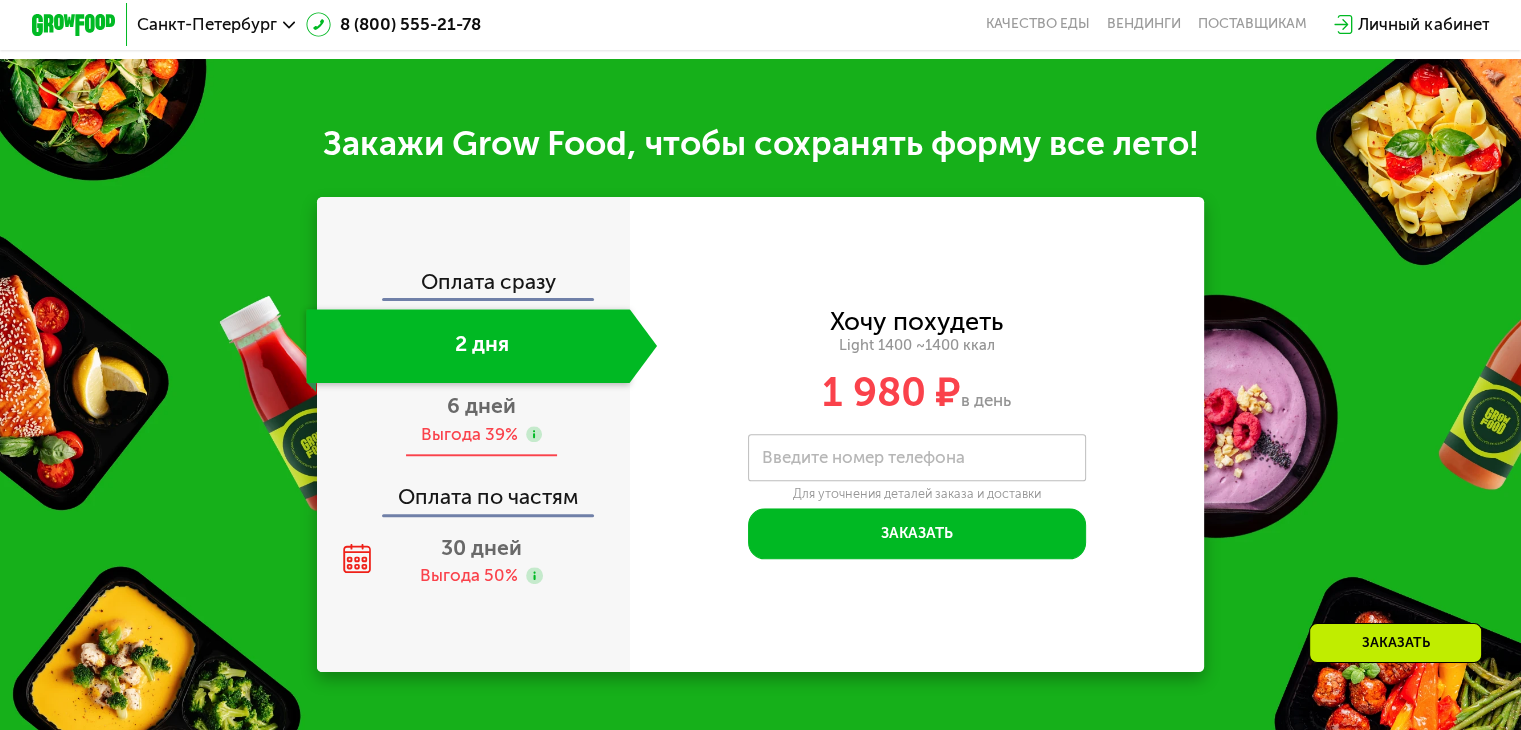 click on "Выгода 39%" at bounding box center (468, 434) 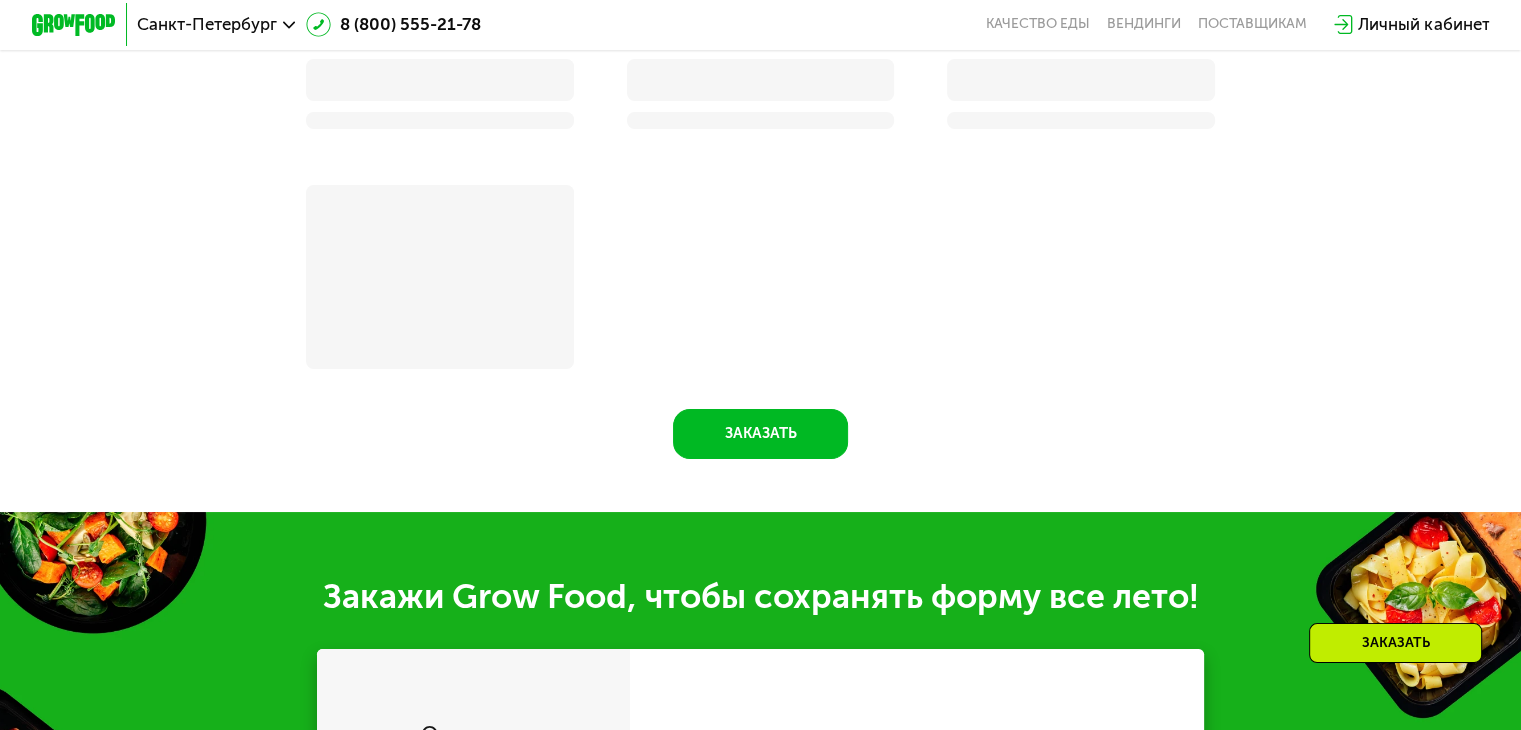 scroll, scrollTop: 2076, scrollLeft: 0, axis: vertical 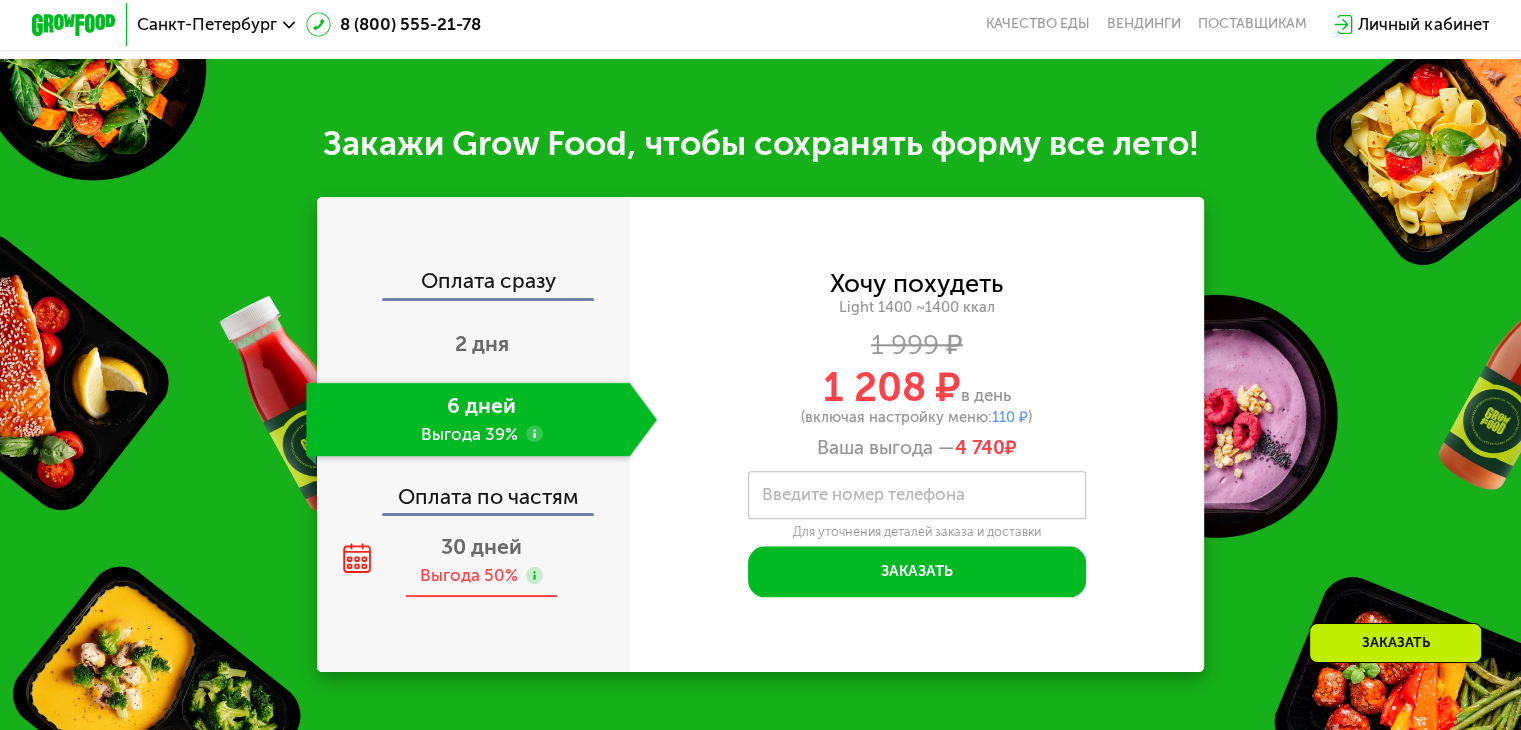 click on "30 дней Выгода 50%" at bounding box center [481, 561] 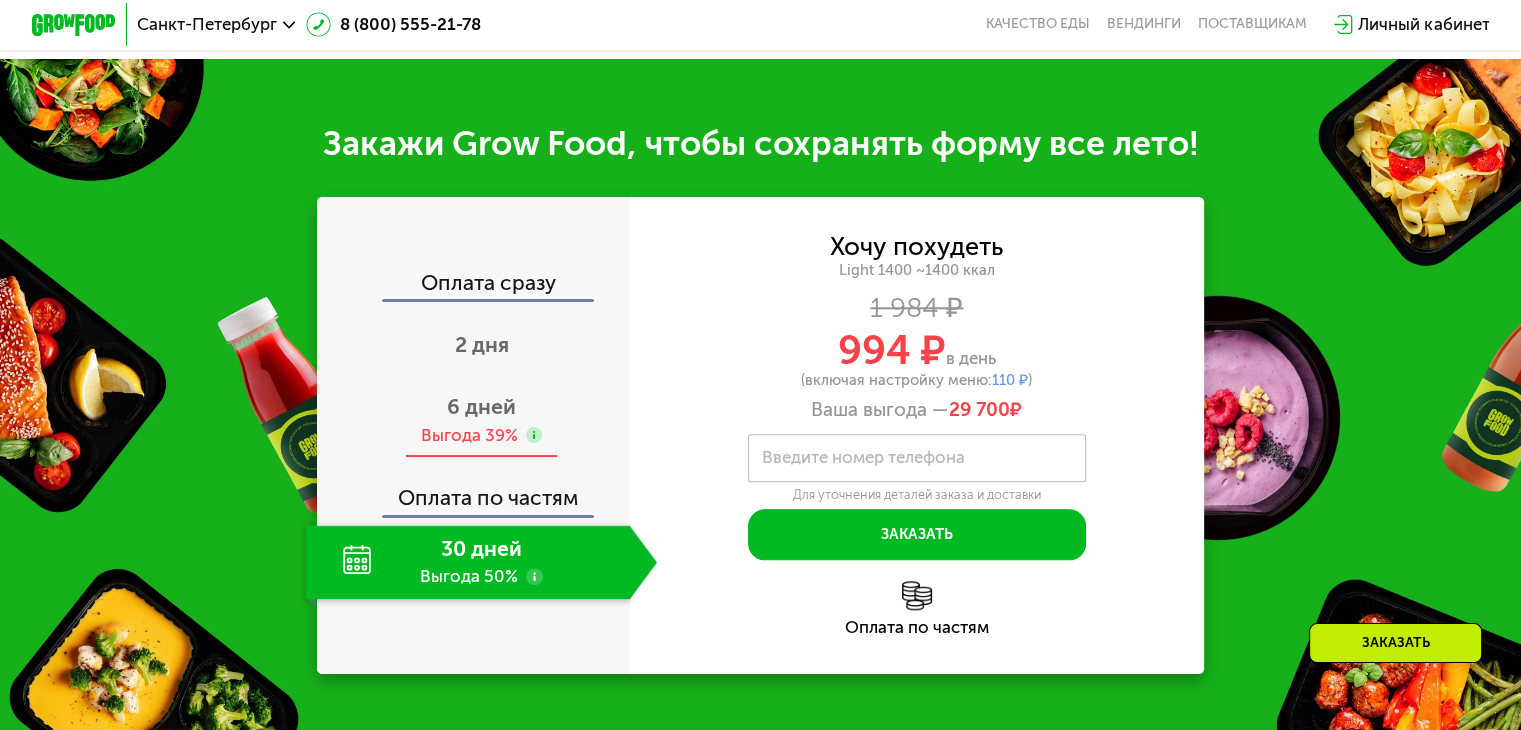 click on "6 дней Выгода 39%" at bounding box center (481, 421) 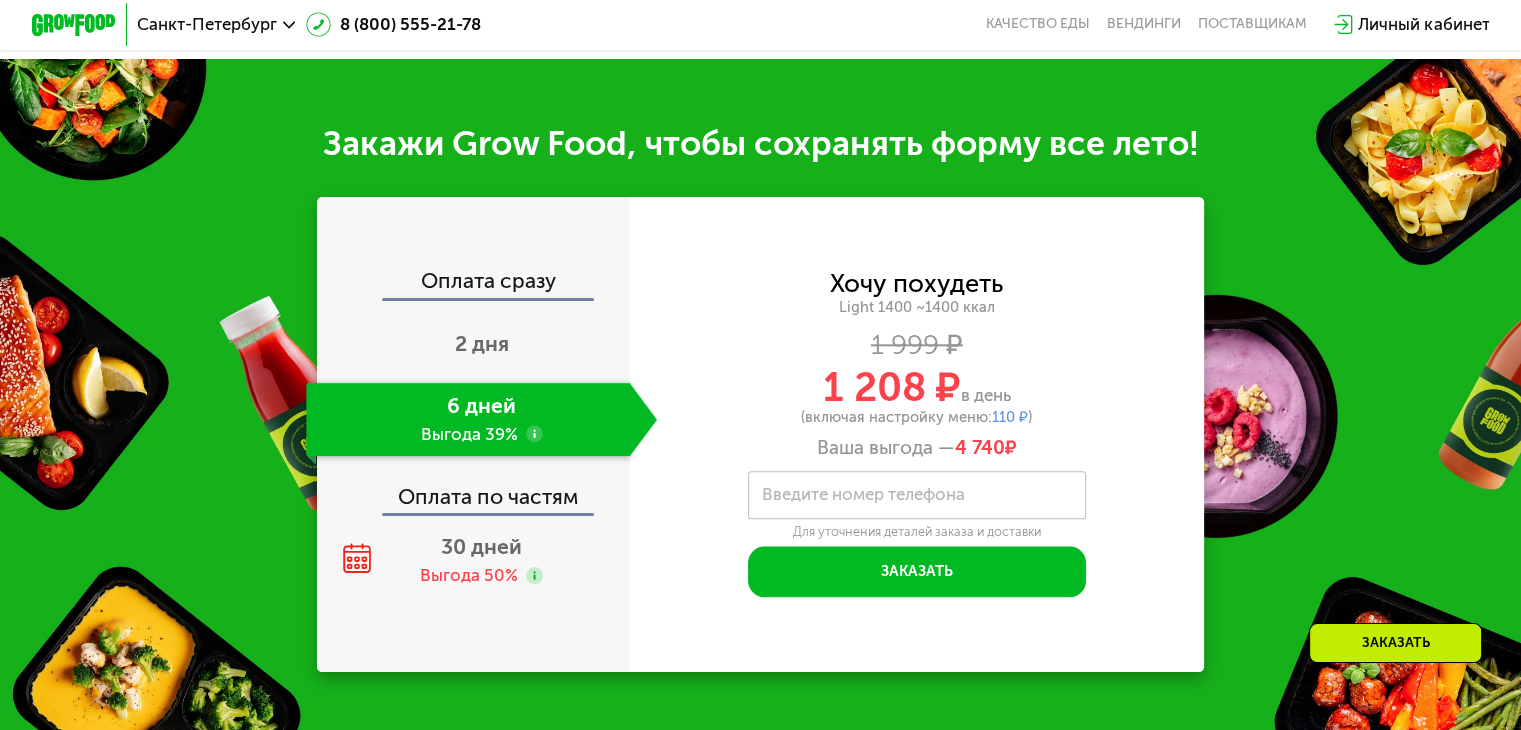 click on "Оплата по частям" 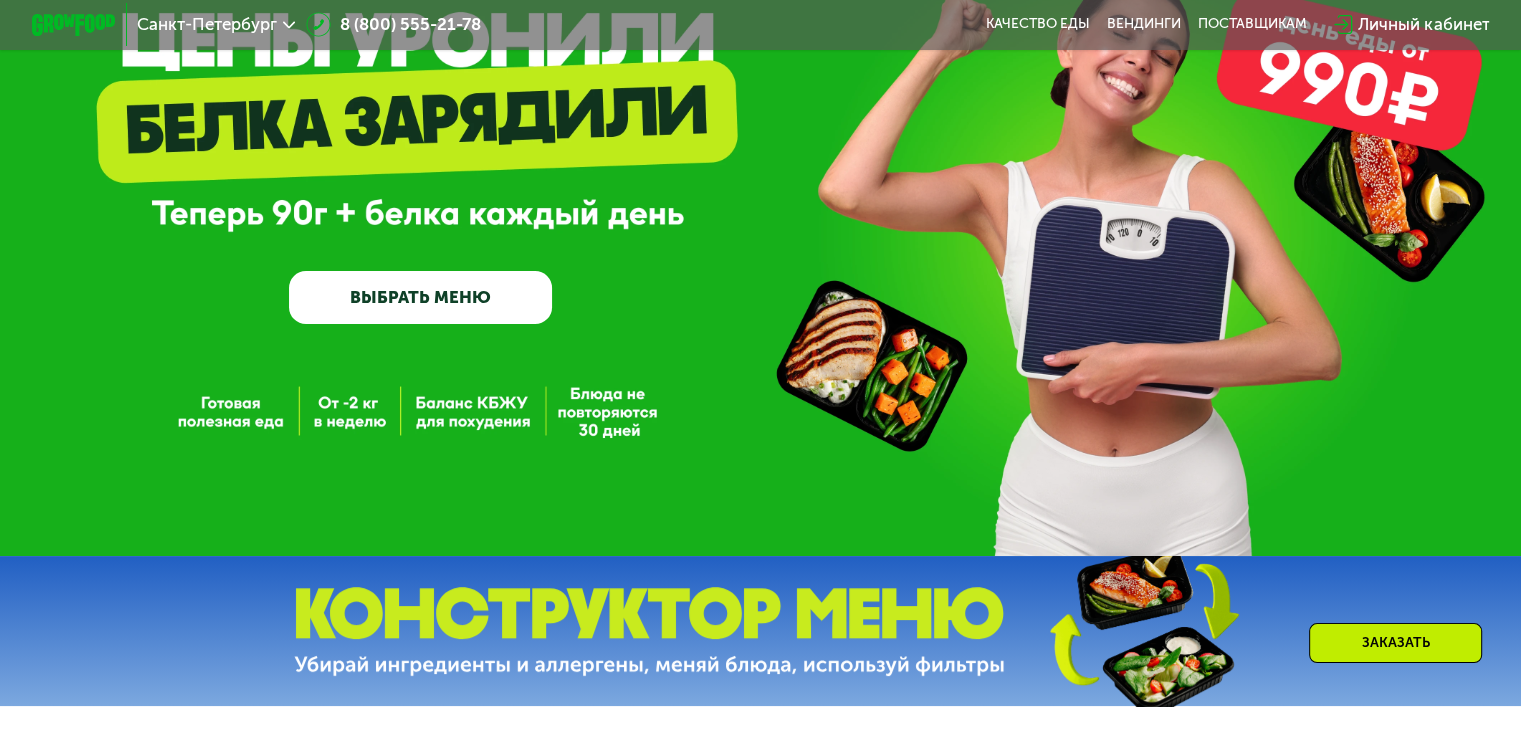 scroll, scrollTop: 0, scrollLeft: 0, axis: both 